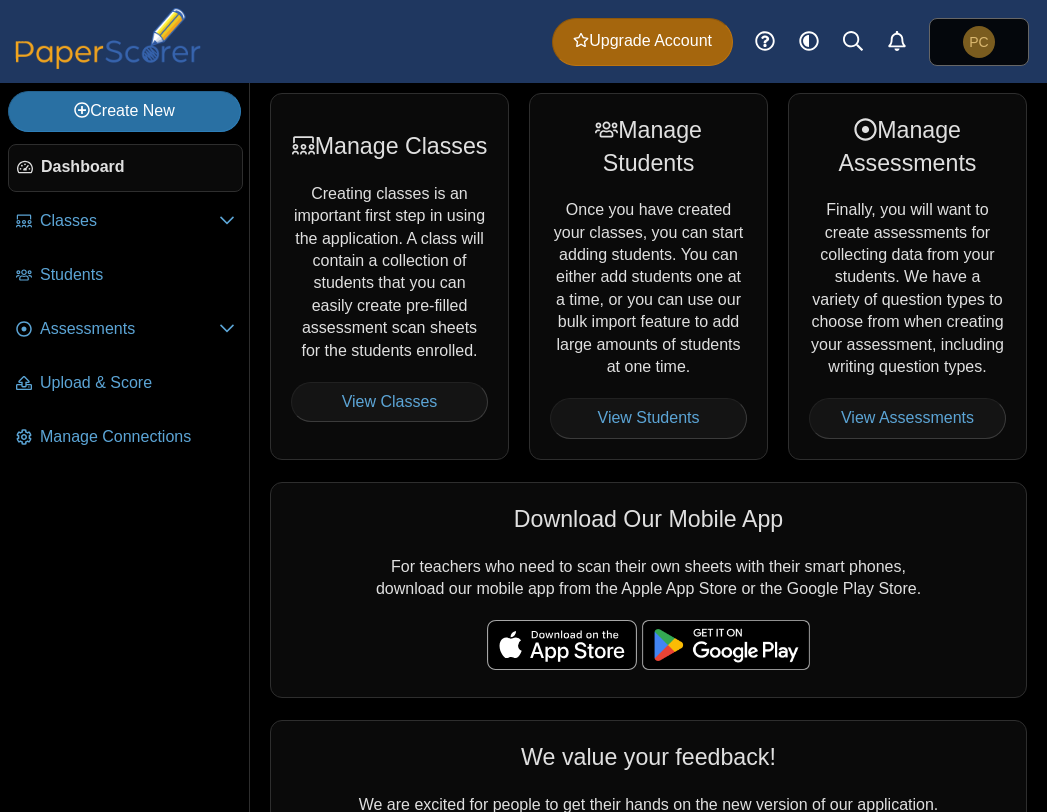 scroll, scrollTop: 0, scrollLeft: 0, axis: both 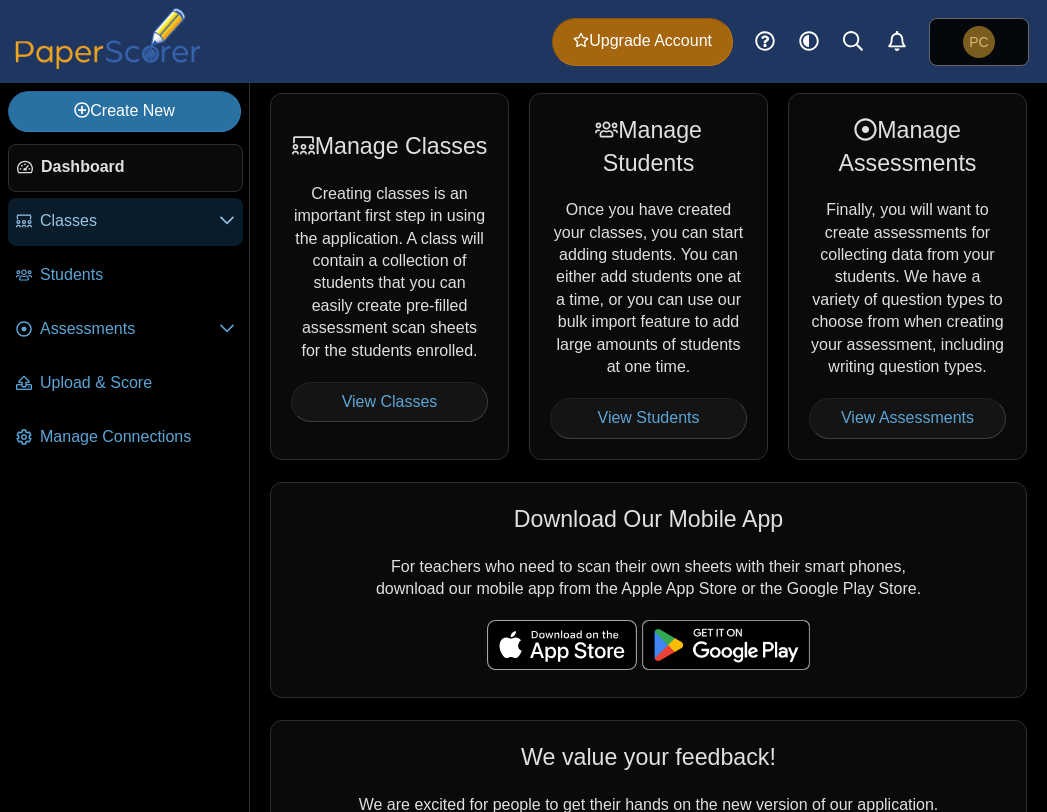 click on "Classes" at bounding box center [129, 221] 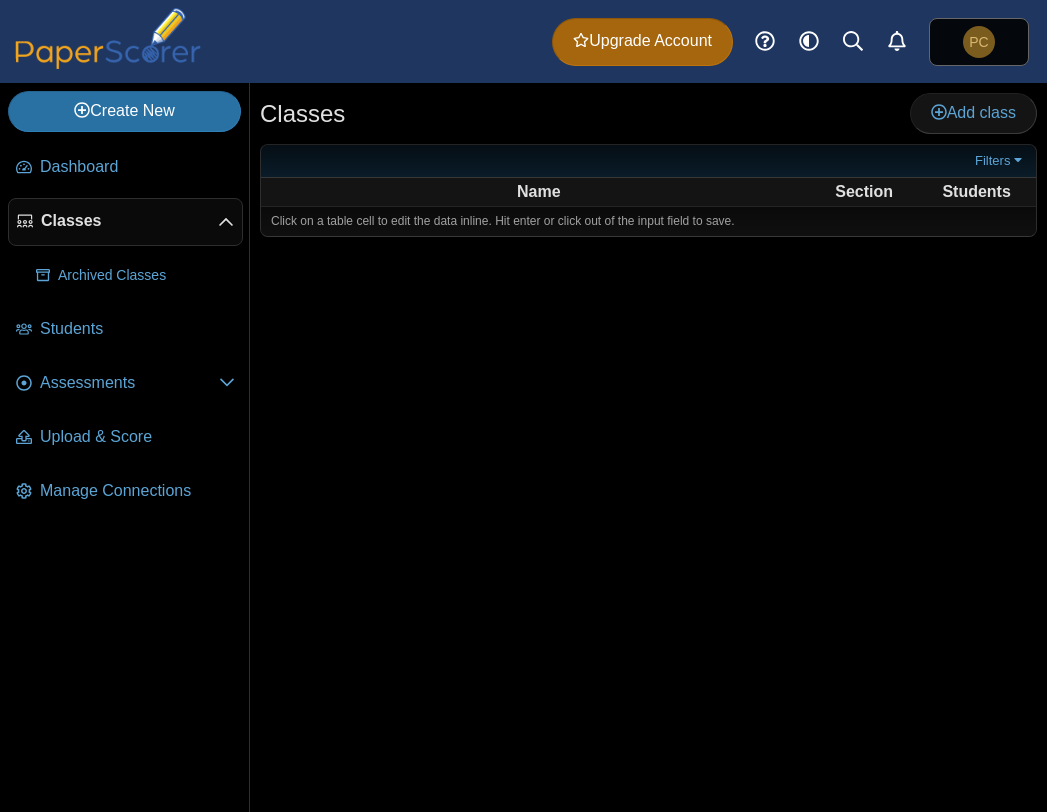 scroll, scrollTop: 0, scrollLeft: 0, axis: both 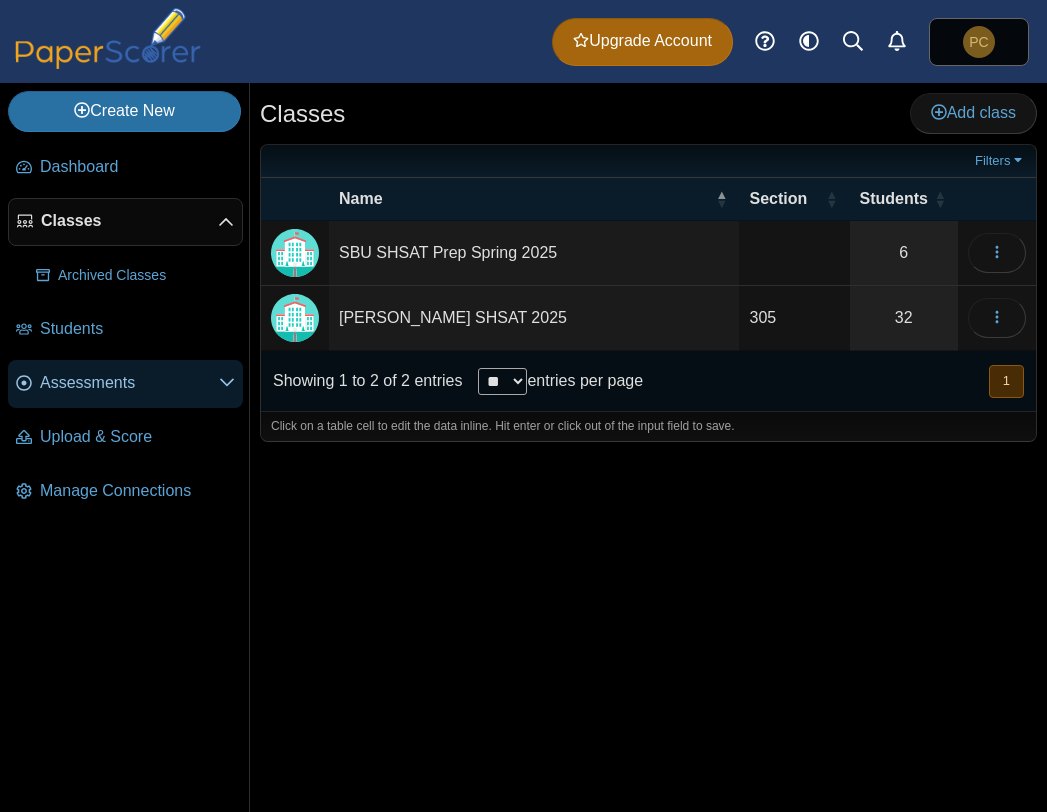 click on "Assessments" at bounding box center [129, 383] 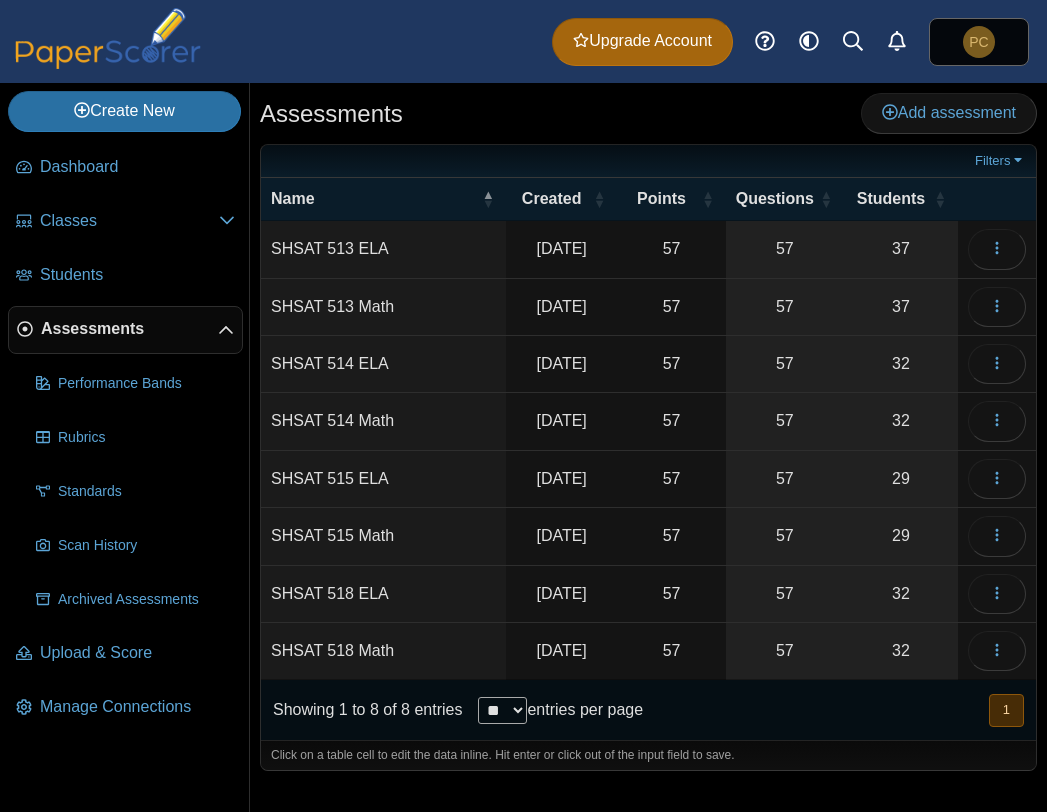 scroll, scrollTop: 0, scrollLeft: 0, axis: both 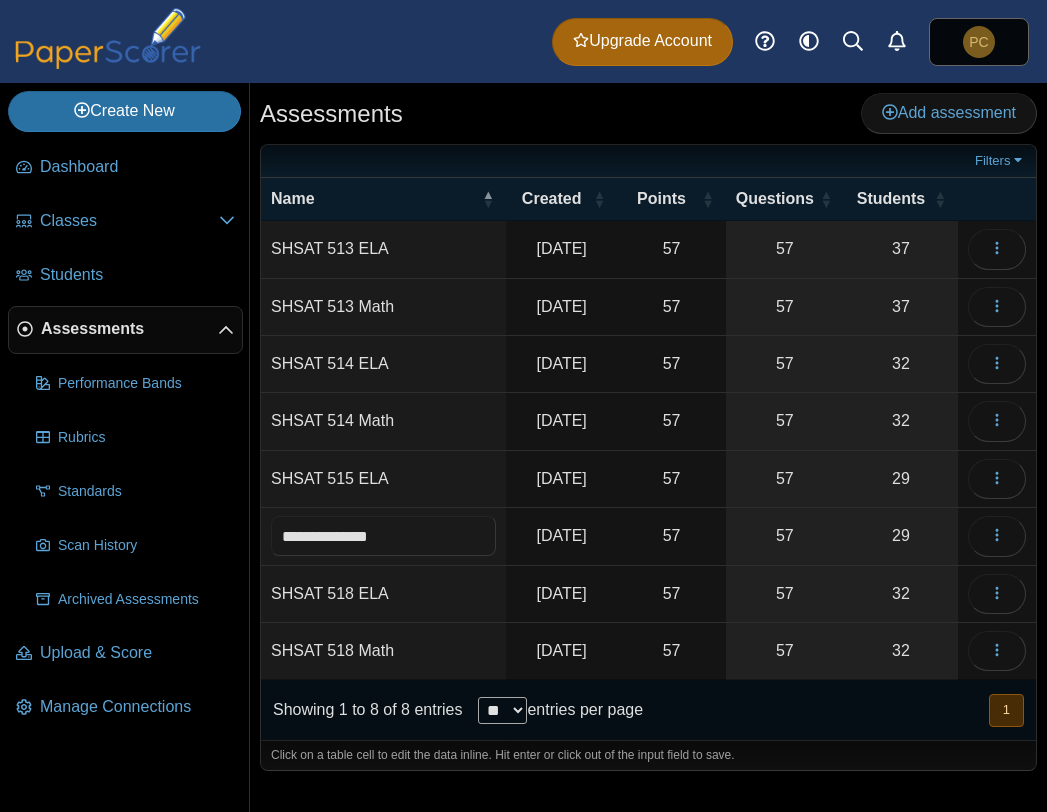 click on "May 21, 2025" at bounding box center [561, 536] 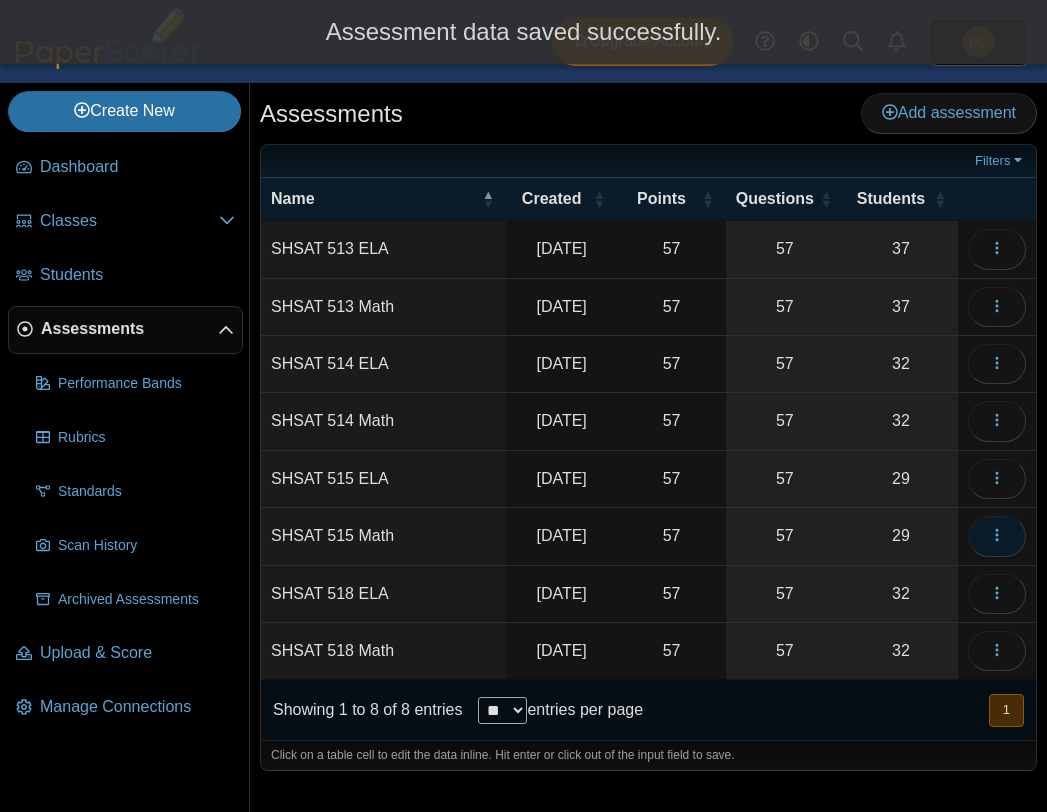click at bounding box center (997, 536) 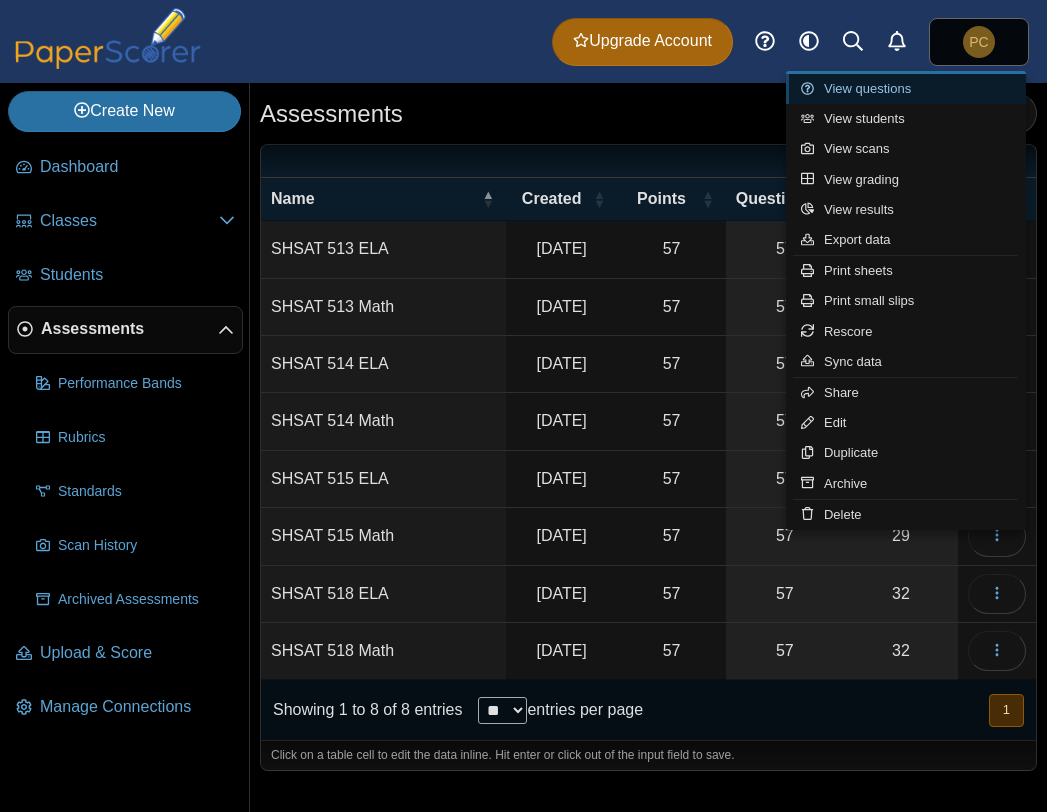click on "View questions" at bounding box center (906, 89) 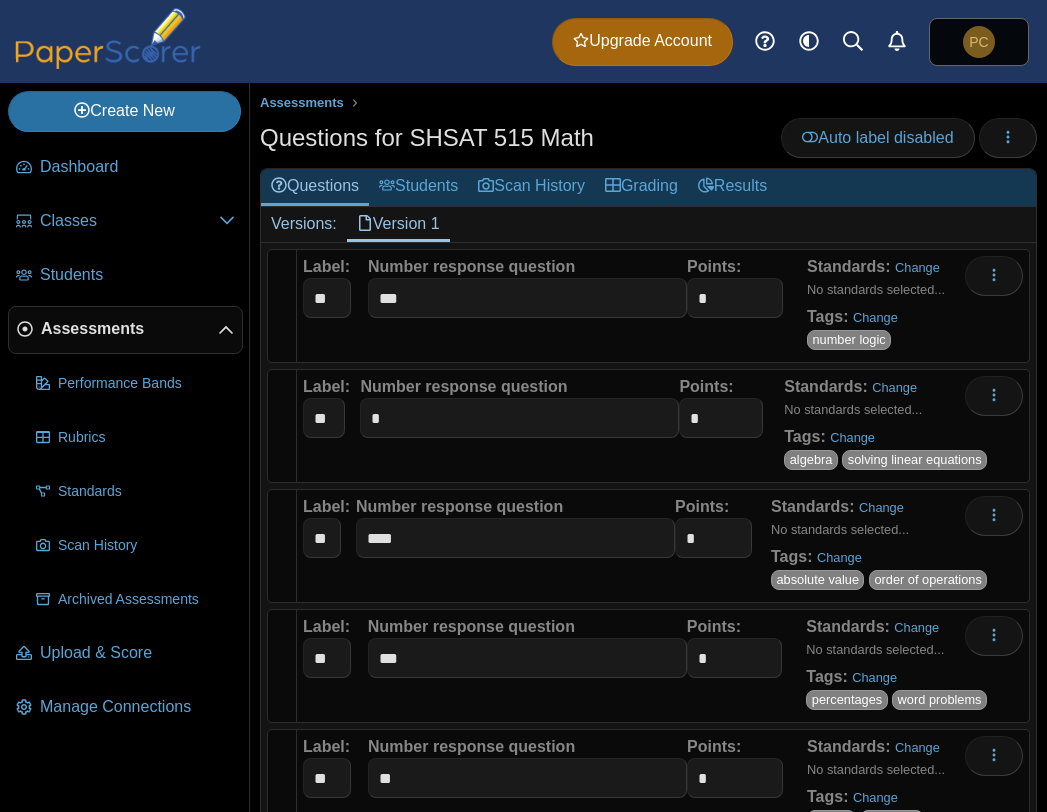 scroll, scrollTop: 0, scrollLeft: 0, axis: both 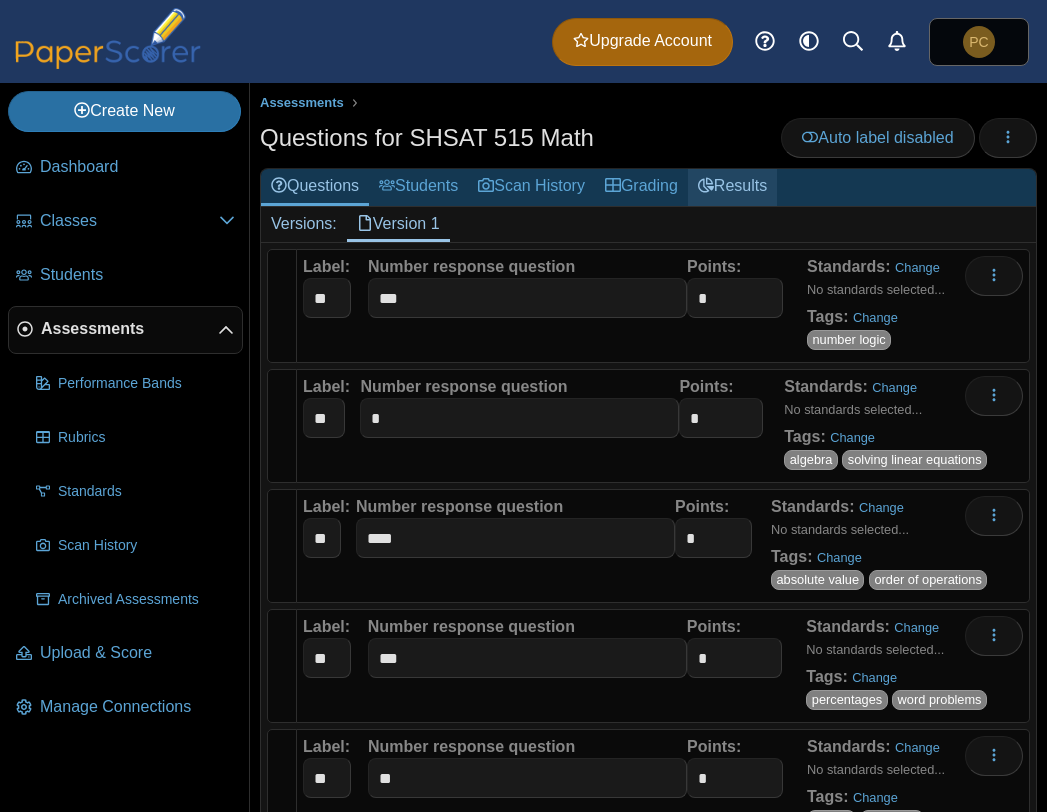 click on "Results" at bounding box center [732, 187] 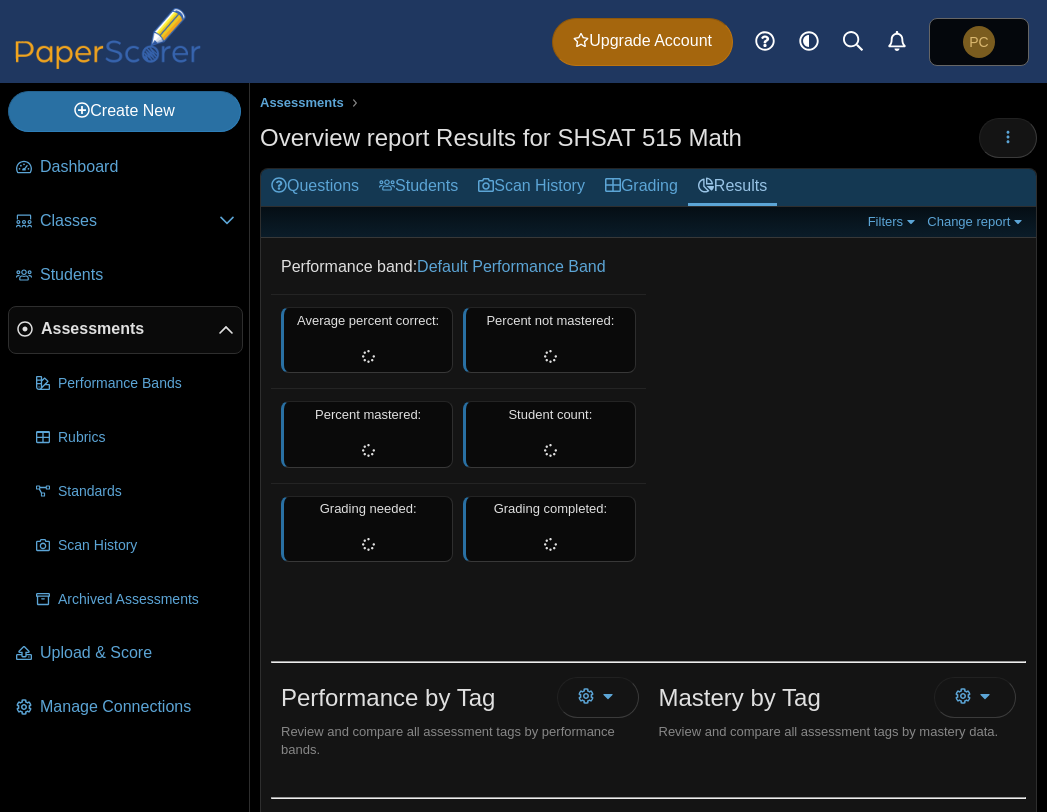 scroll, scrollTop: 0, scrollLeft: 0, axis: both 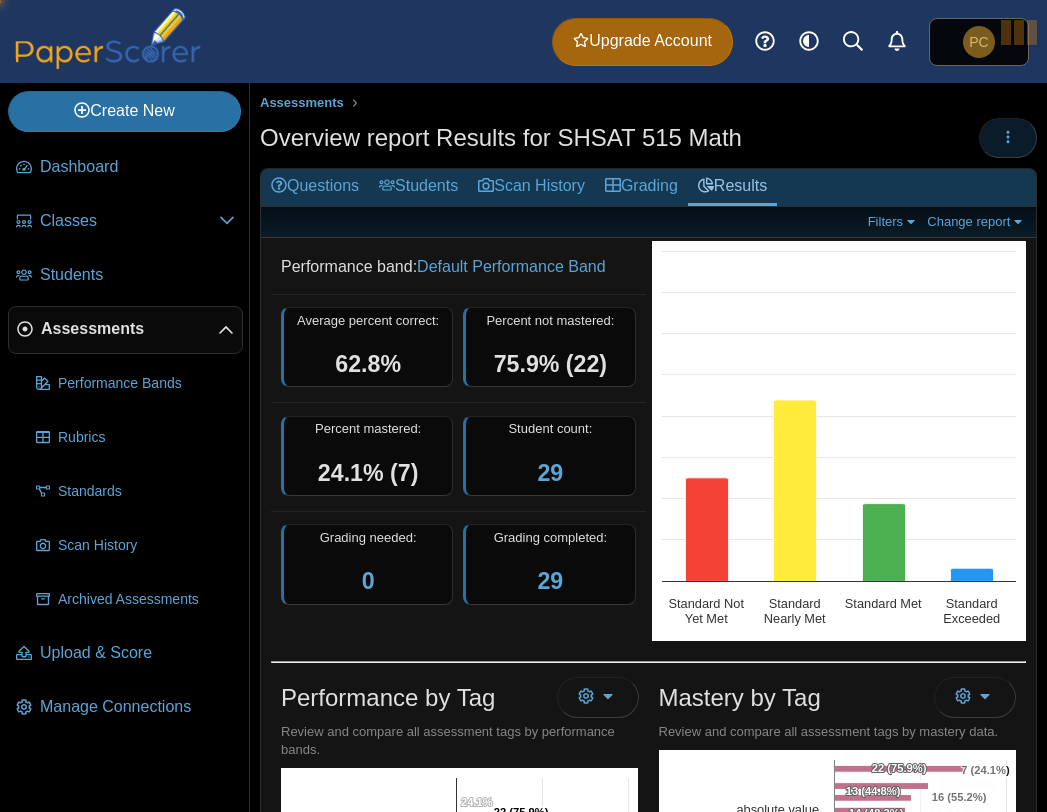 click 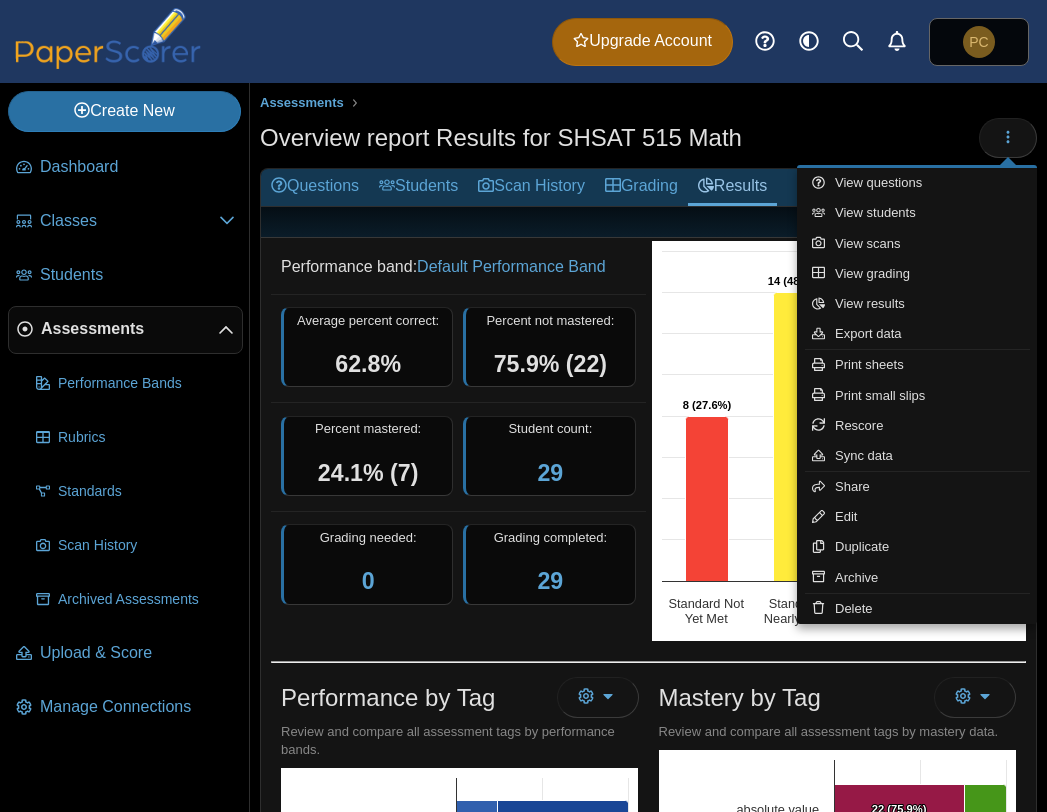 click on "Overview report Results for SHSAT 515 Math" at bounding box center (648, 140) 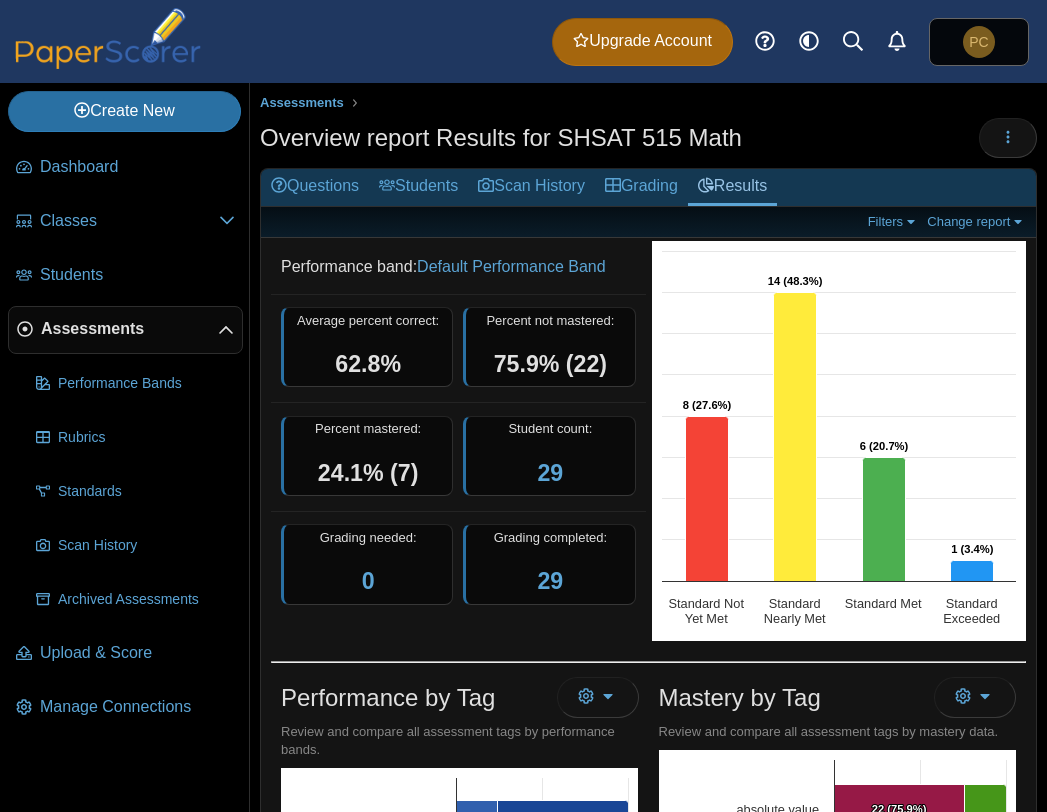 click on "Filters
Show only:
Loading…
Change report
Select a report:
Overview report
Question analysis report
Student response report" at bounding box center [648, 222] 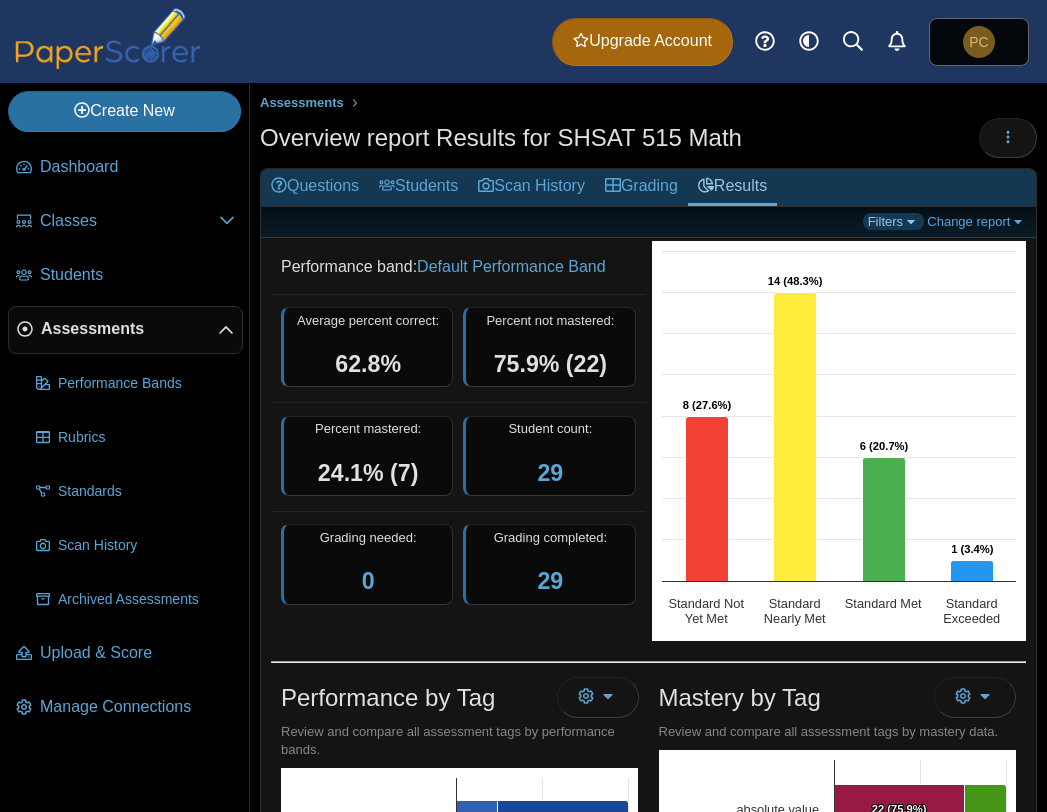 click on "Filters" at bounding box center [893, 221] 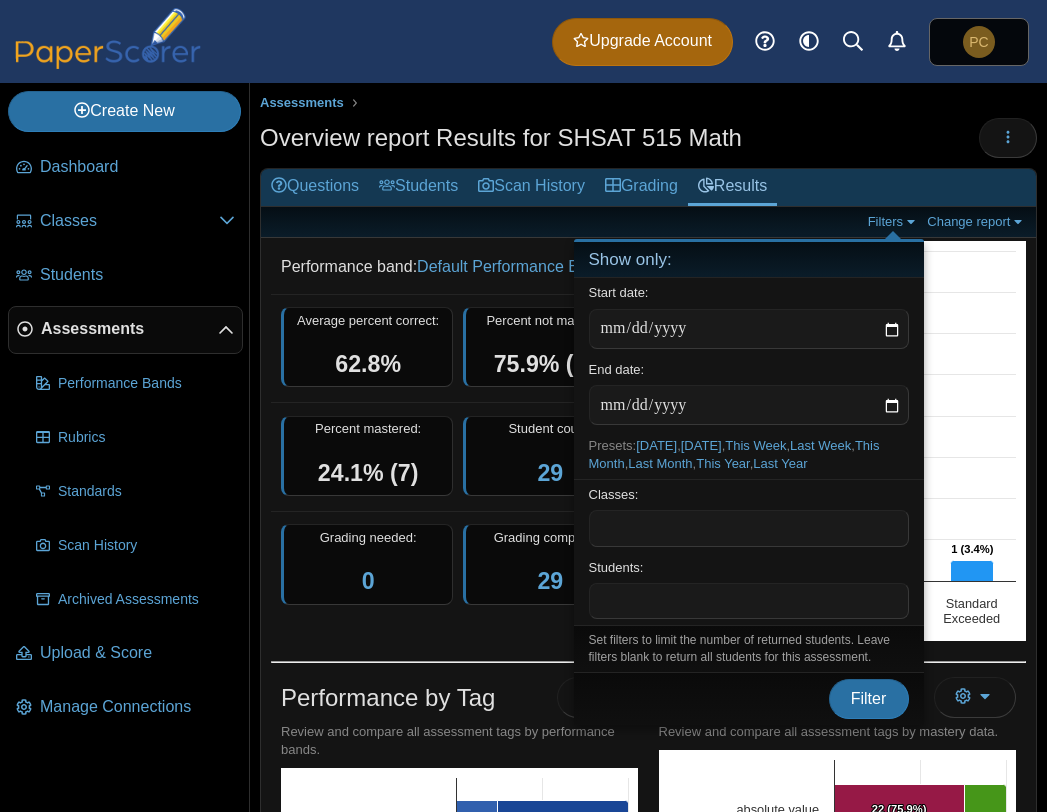 click at bounding box center (749, 601) 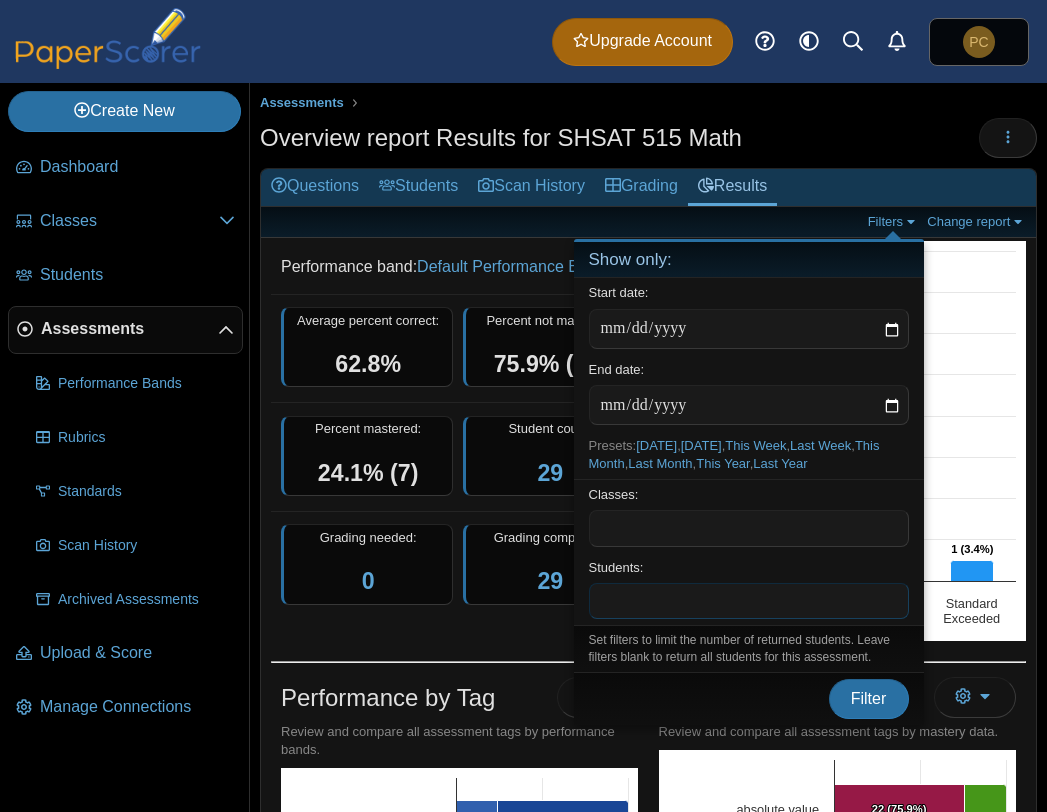 type 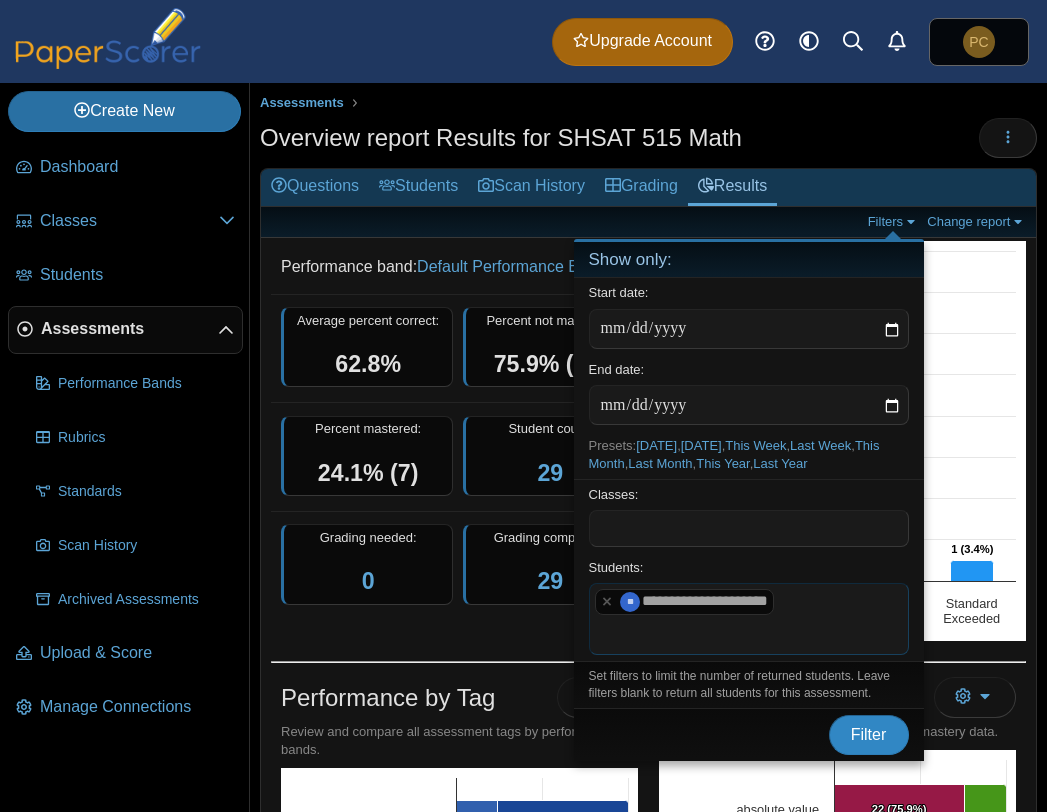 click on "Filter" at bounding box center [869, 734] 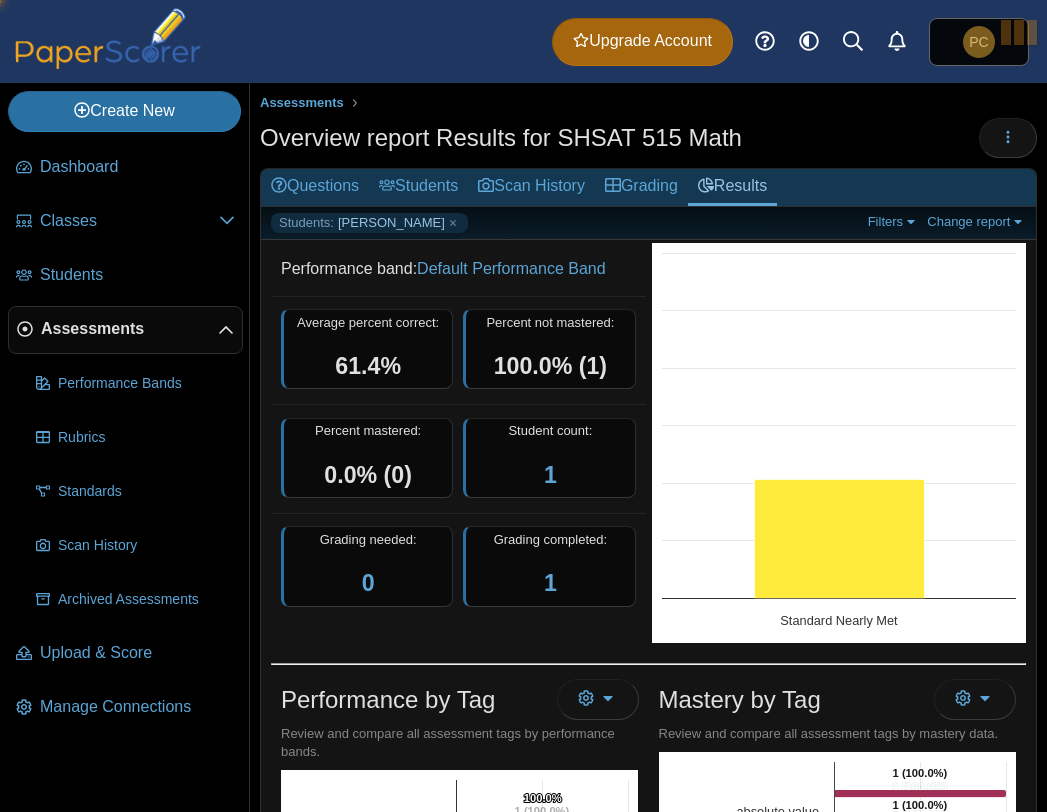 scroll, scrollTop: 0, scrollLeft: 0, axis: both 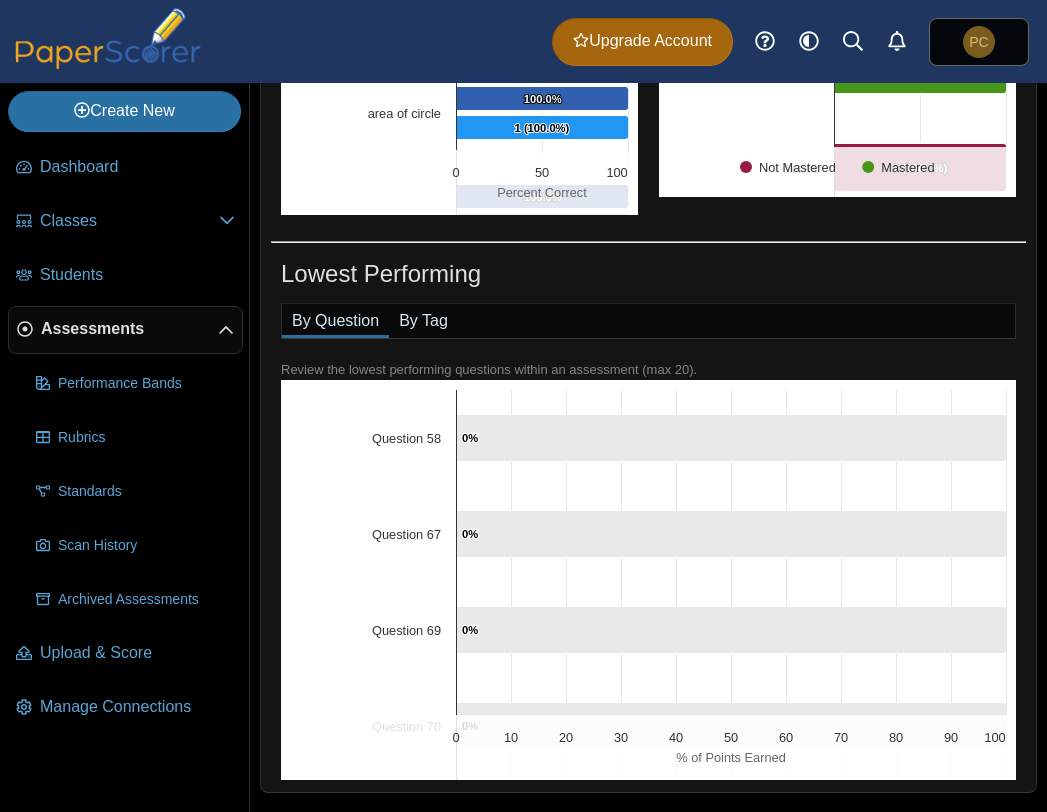 click on "By Tag" at bounding box center [423, 321] 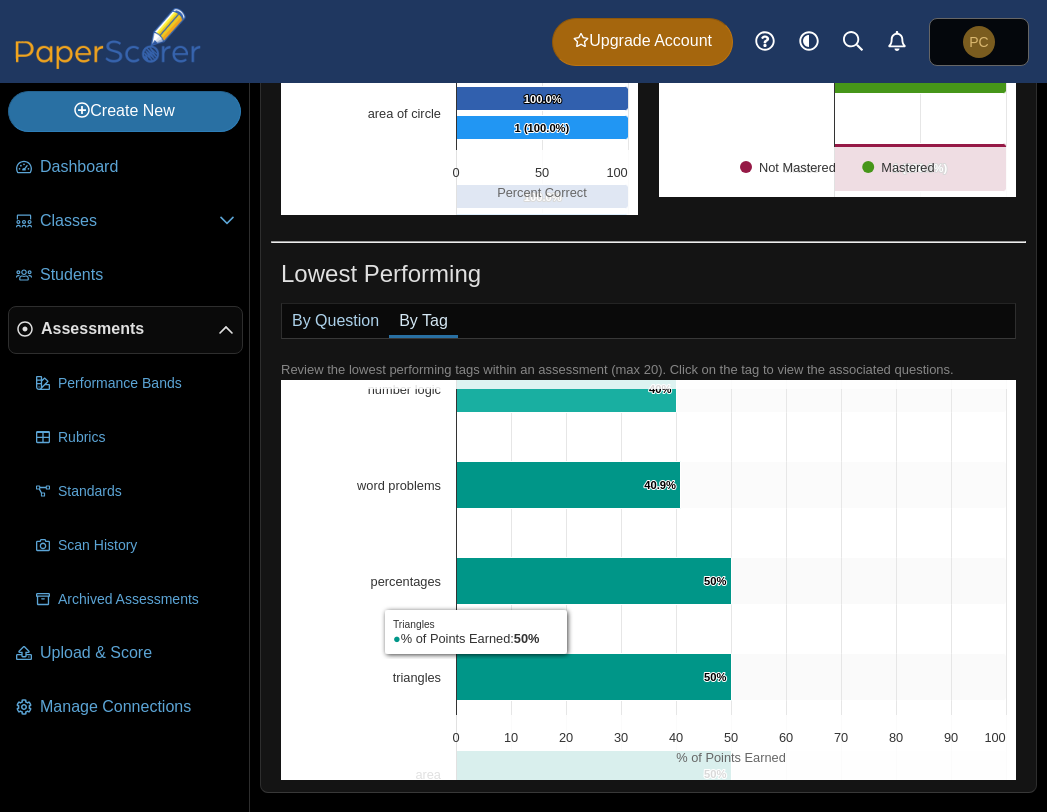 scroll, scrollTop: 808, scrollLeft: 0, axis: vertical 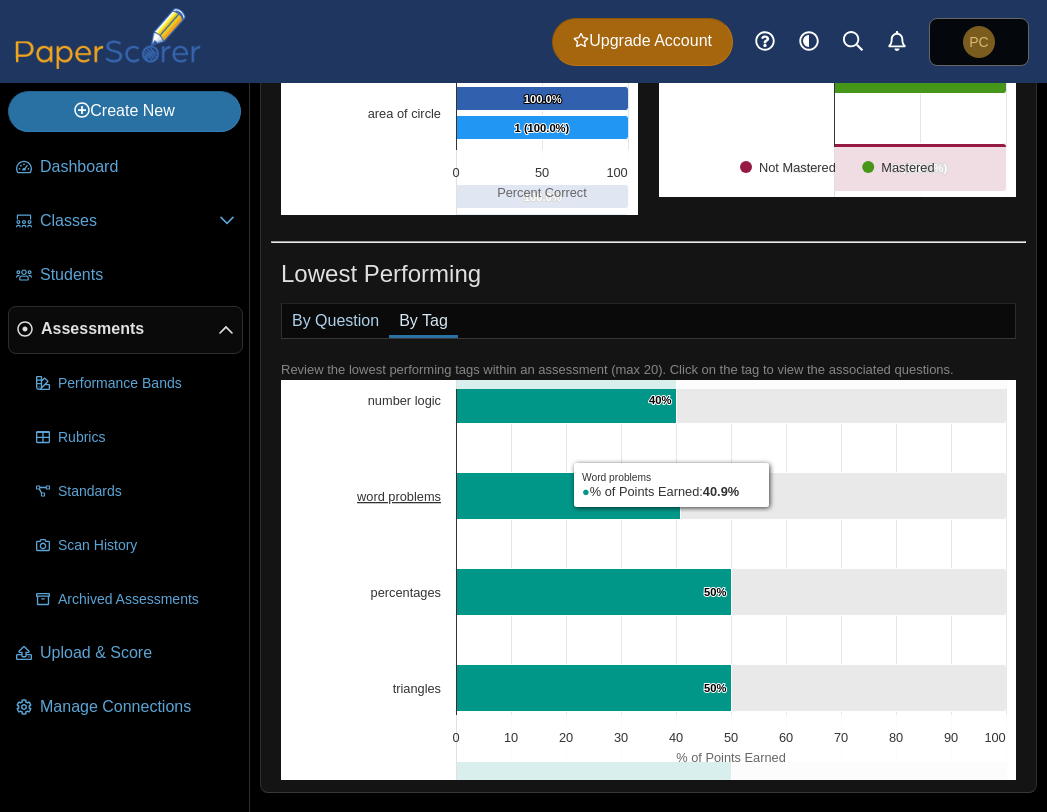 click on "word problems" 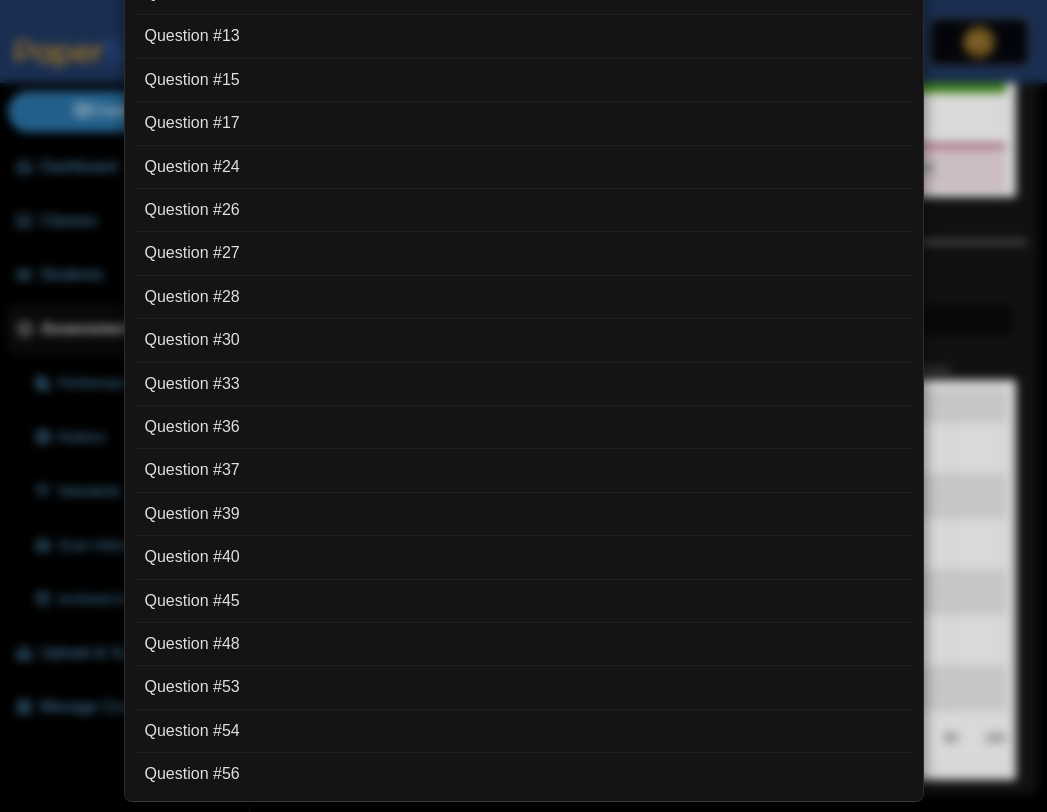 scroll, scrollTop: 0, scrollLeft: 0, axis: both 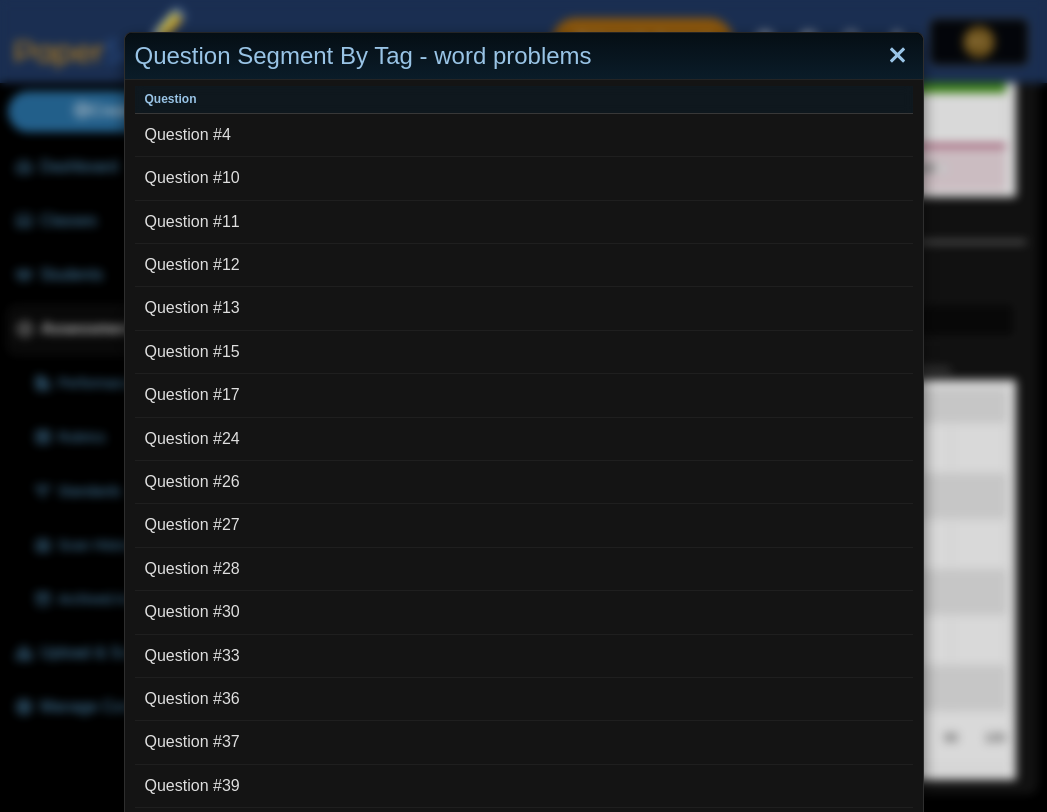 click at bounding box center [897, 56] 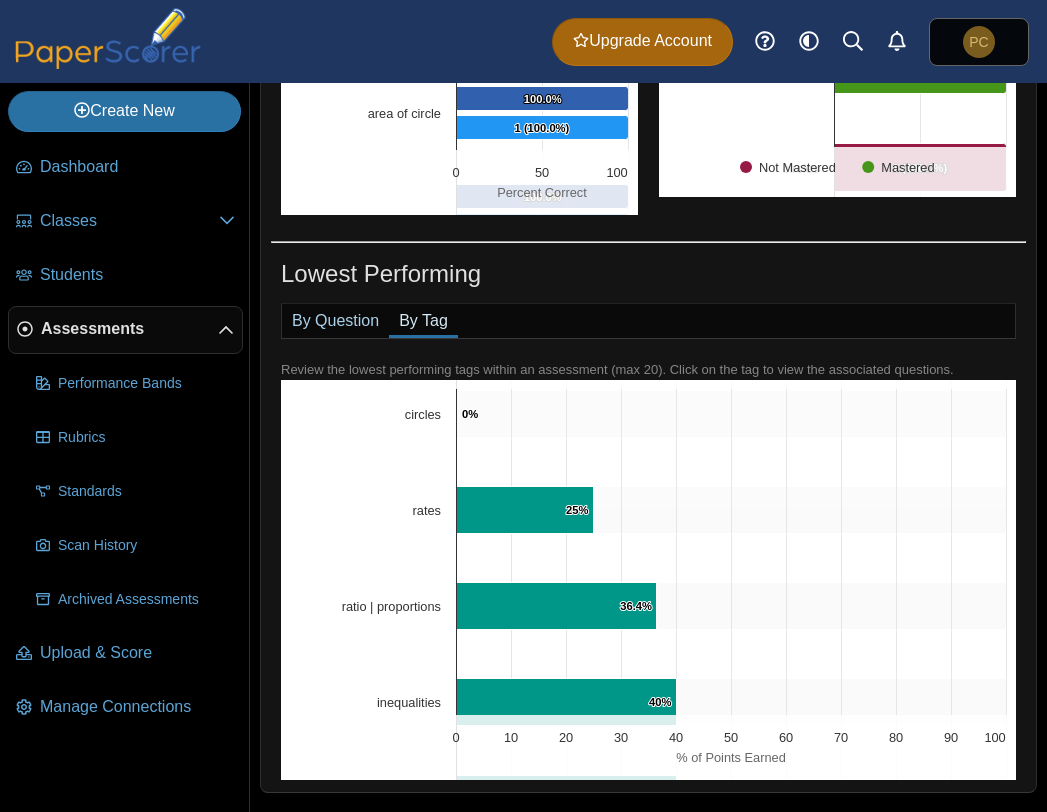 scroll, scrollTop: 502, scrollLeft: 0, axis: vertical 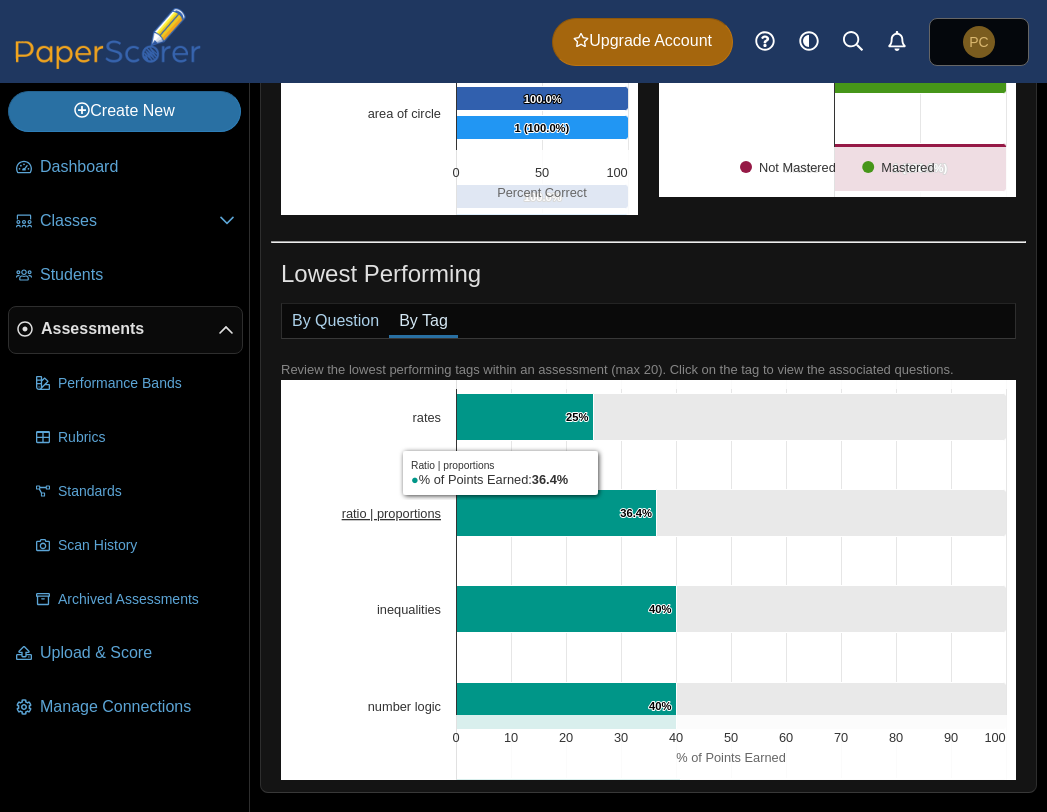click on "ratio | proportions" 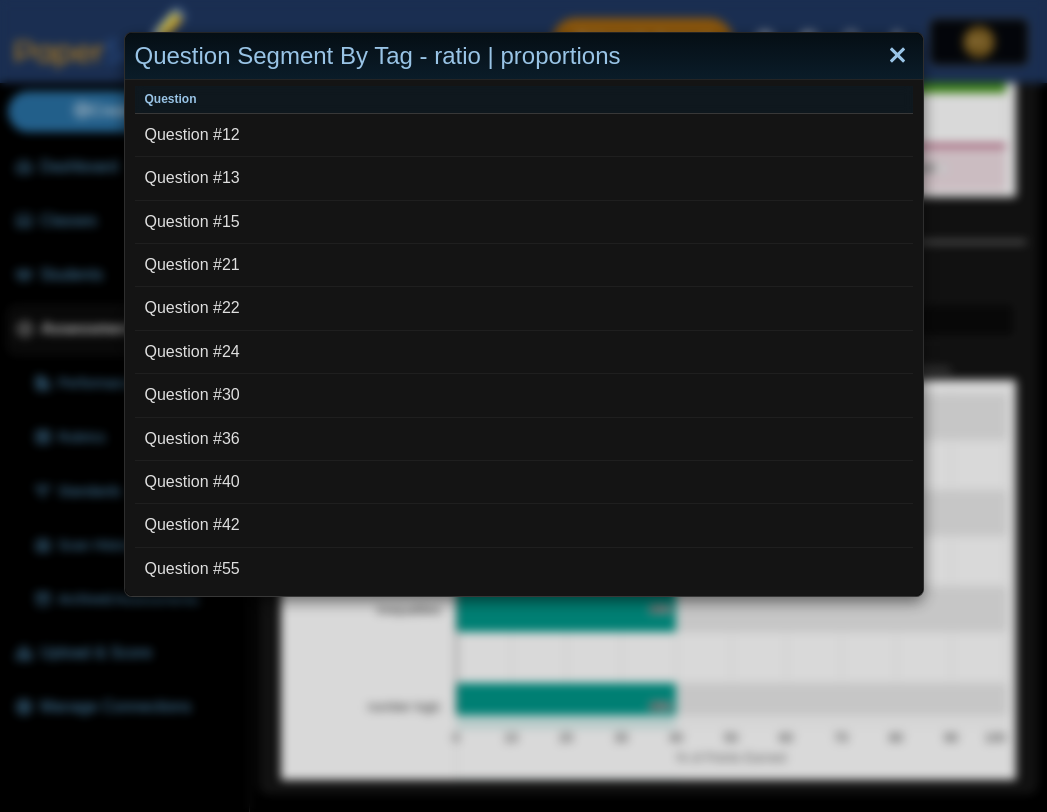 click at bounding box center [897, 56] 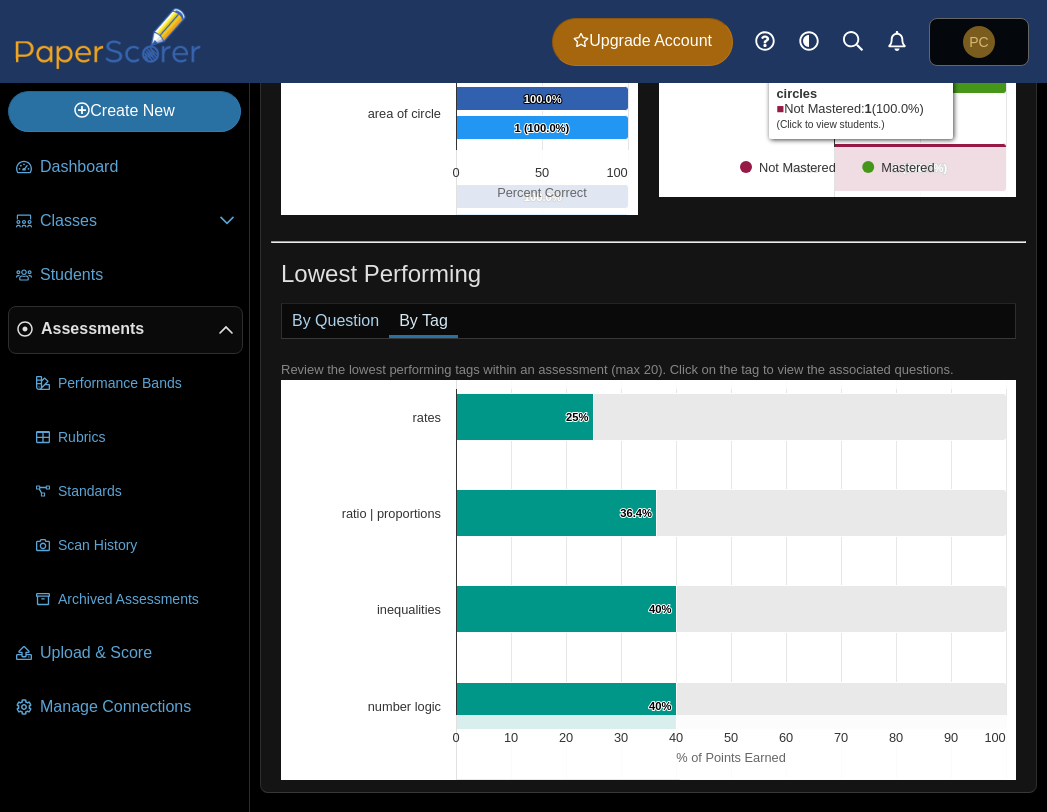 click 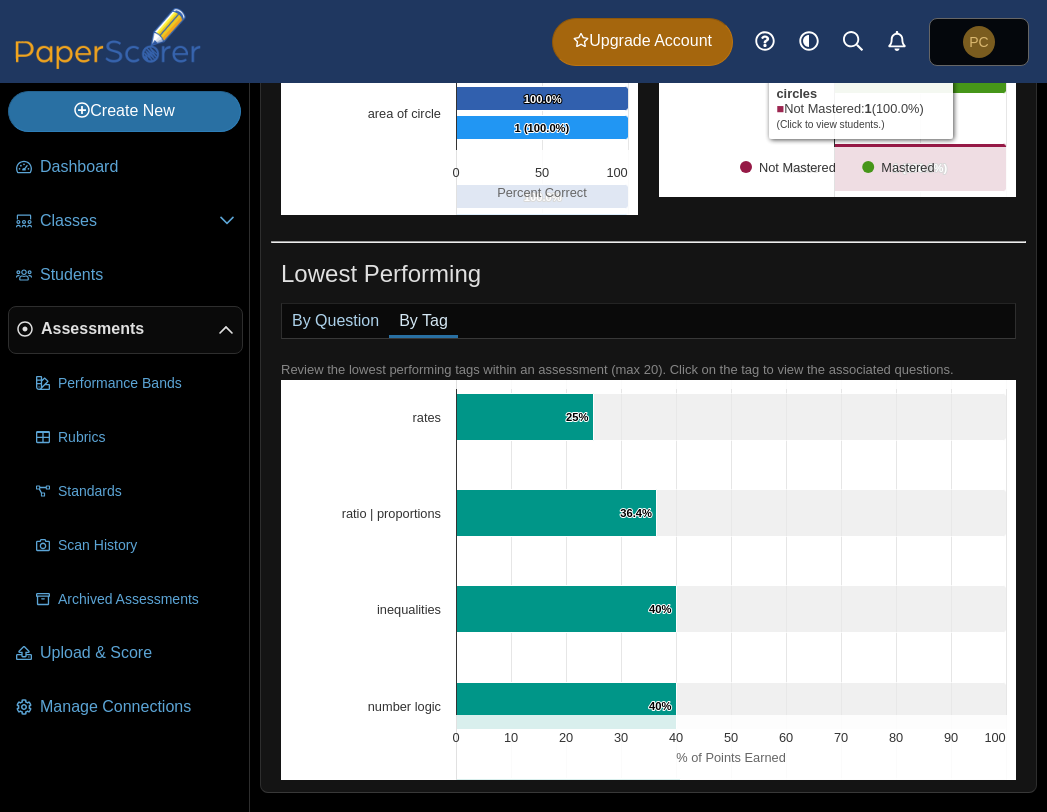 scroll, scrollTop: 552, scrollLeft: 0, axis: vertical 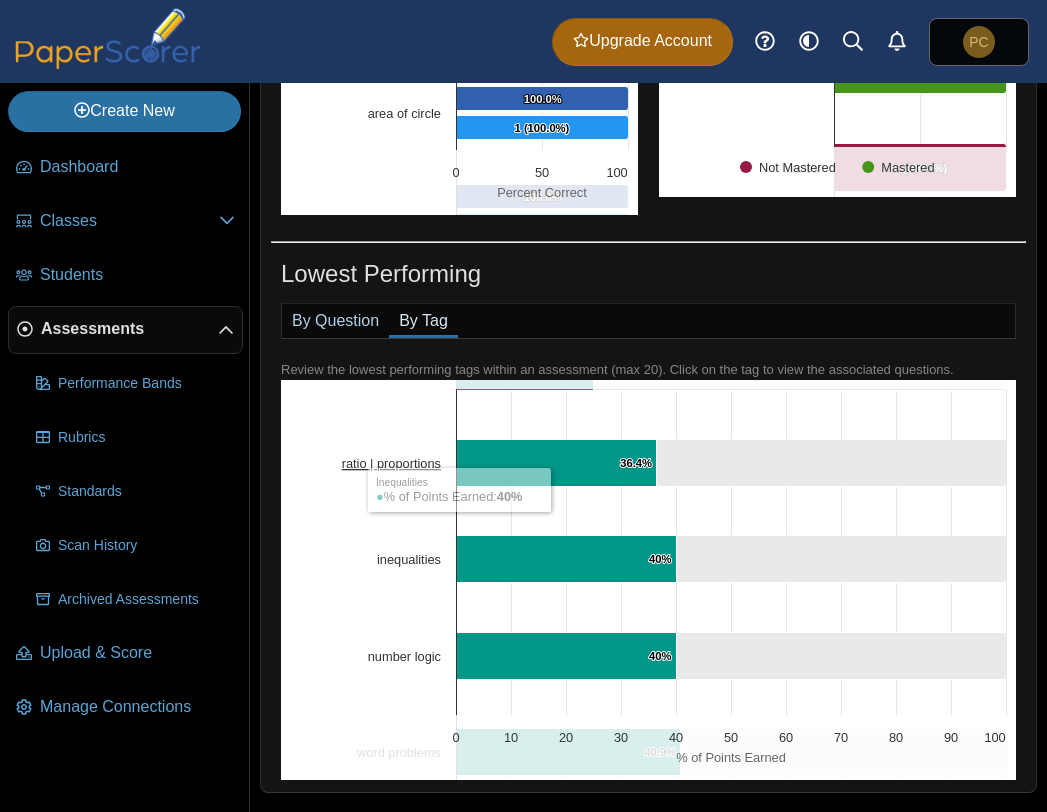 click on "ratio | proportions" 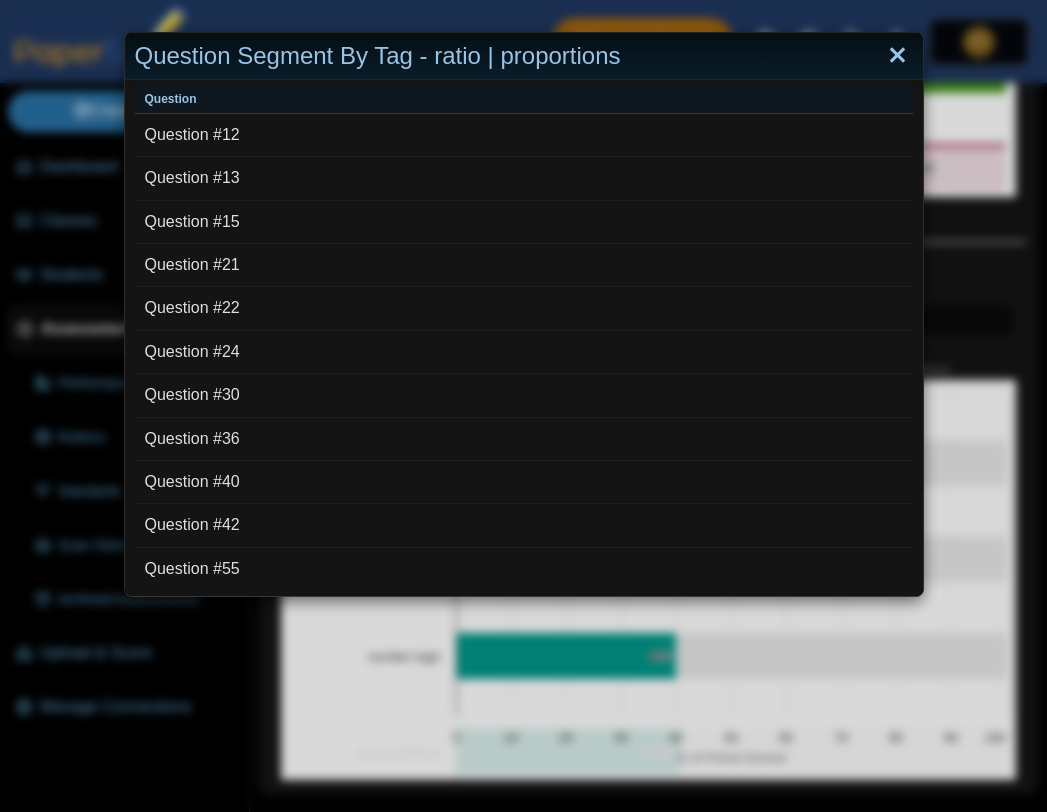 click at bounding box center (897, 56) 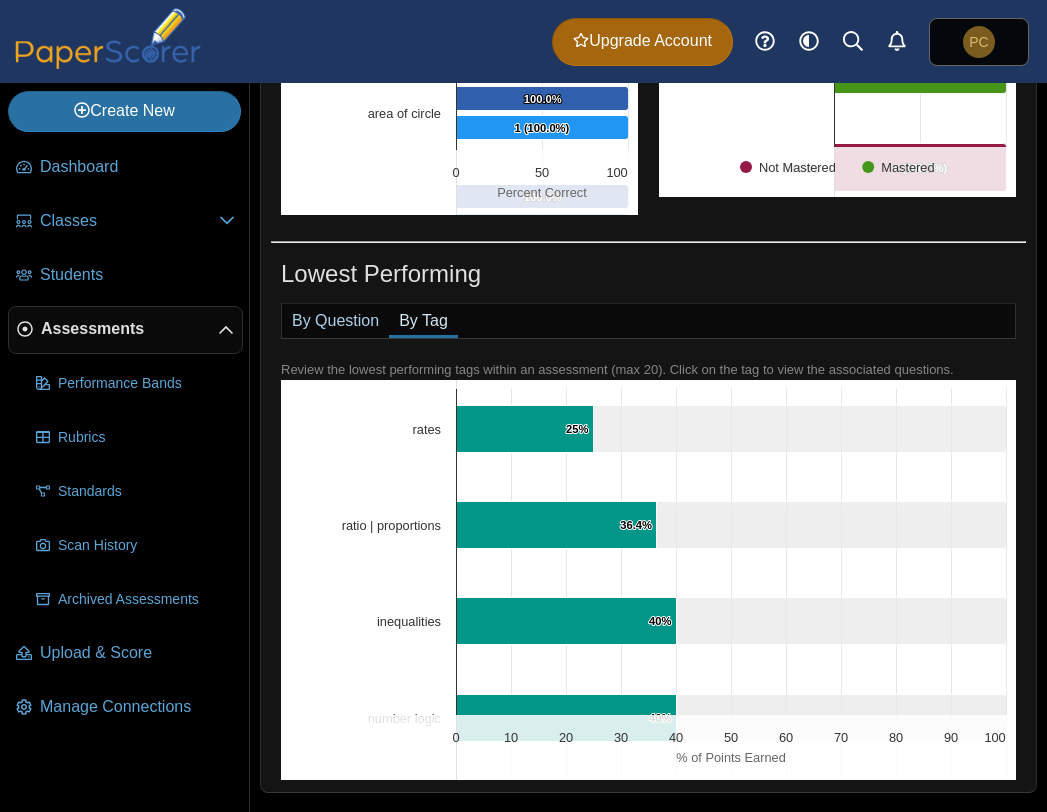 scroll, scrollTop: 489, scrollLeft: 0, axis: vertical 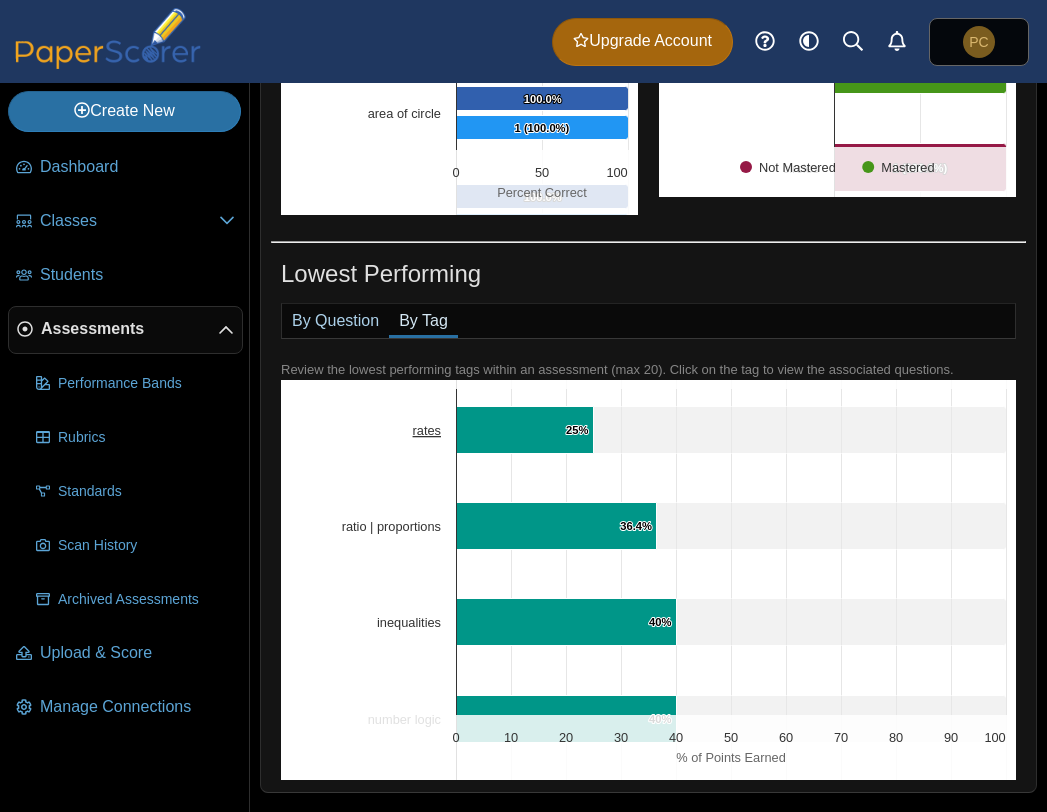 click on "rates" 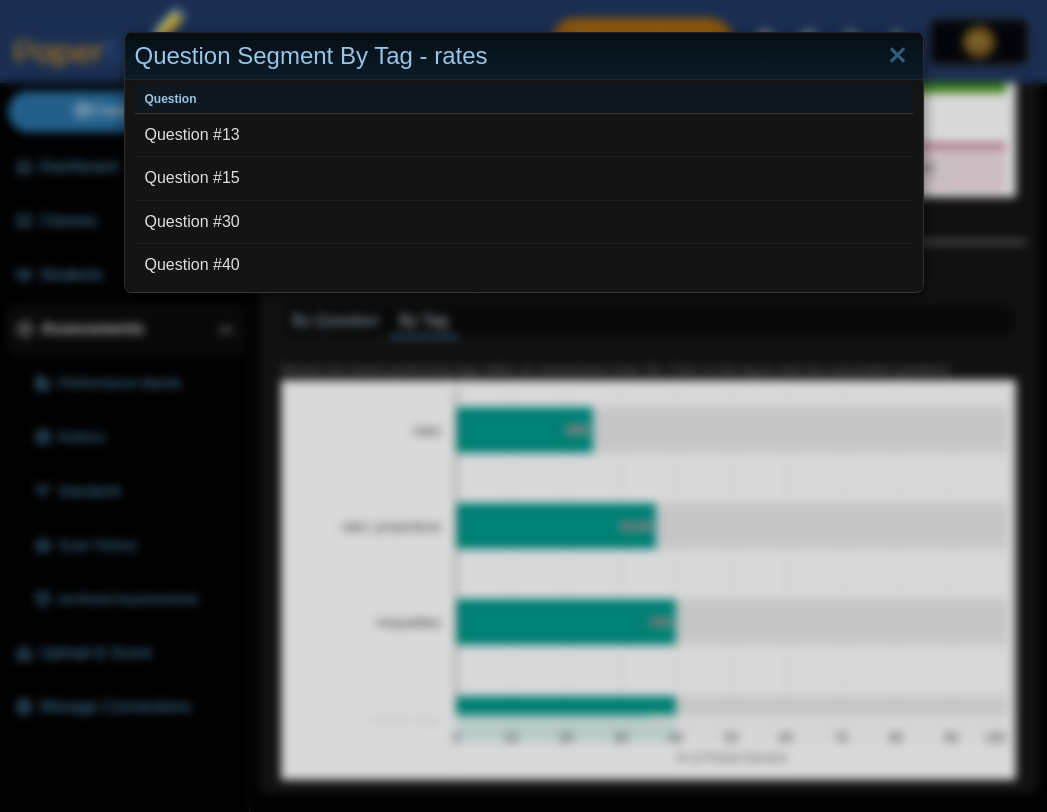 click on "Question Segment By Tag - rates
Question
Question #13
Question #15
Question #30
Question #40" at bounding box center [523, 406] 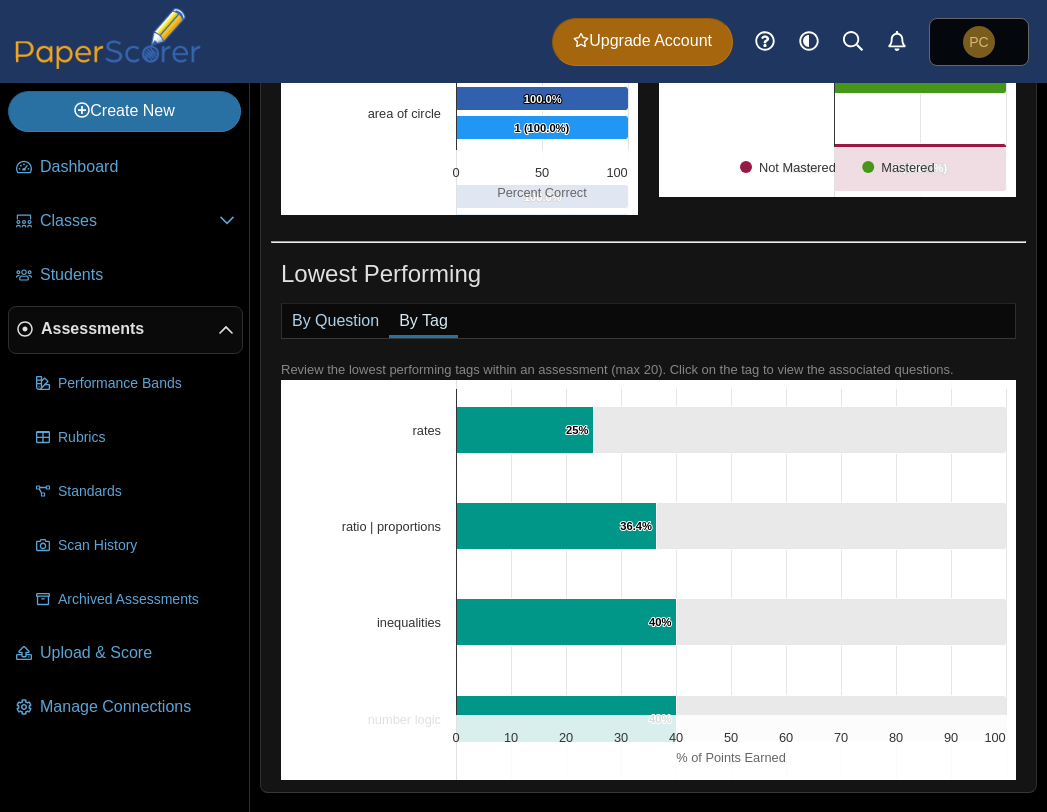 click 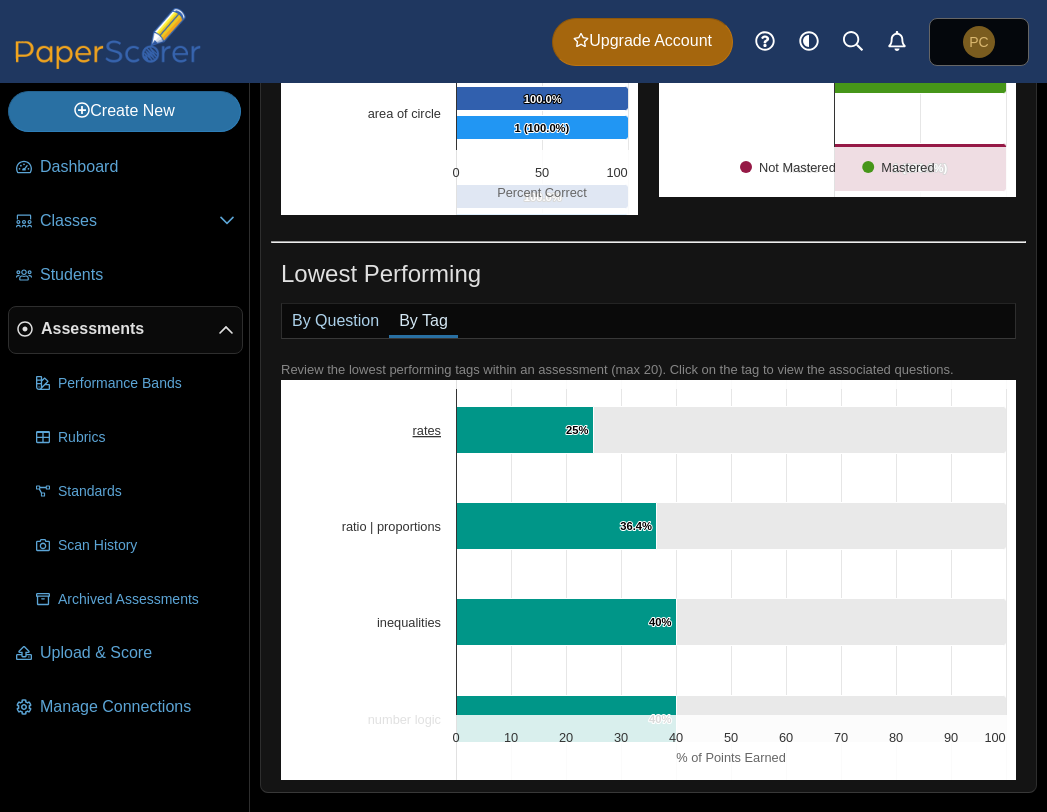 click on "rates" 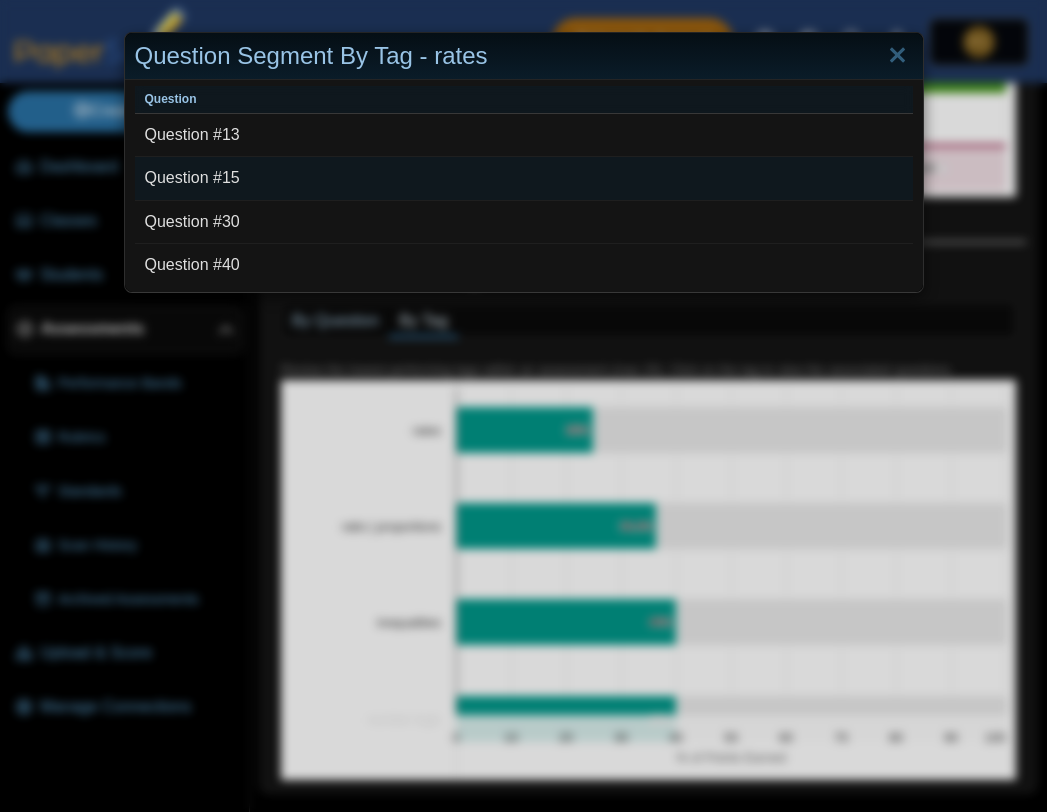 click on "Question #15" at bounding box center [524, 178] 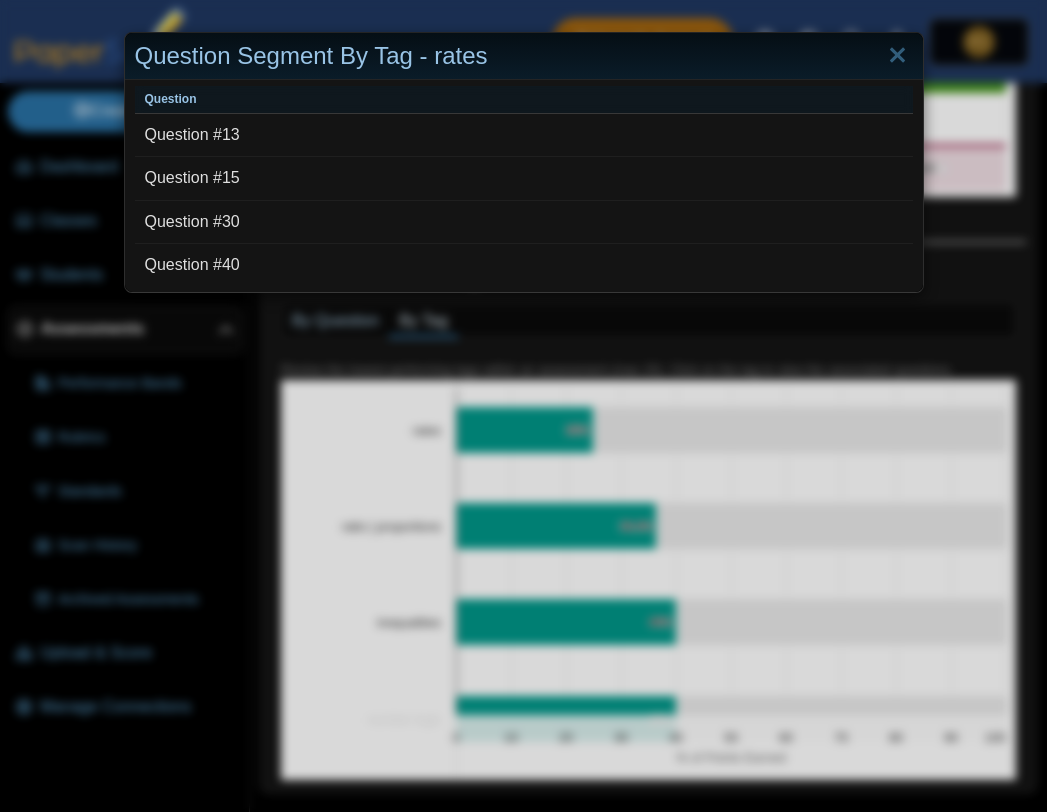 click on "Question Segment By Tag - rates" at bounding box center (524, 56) 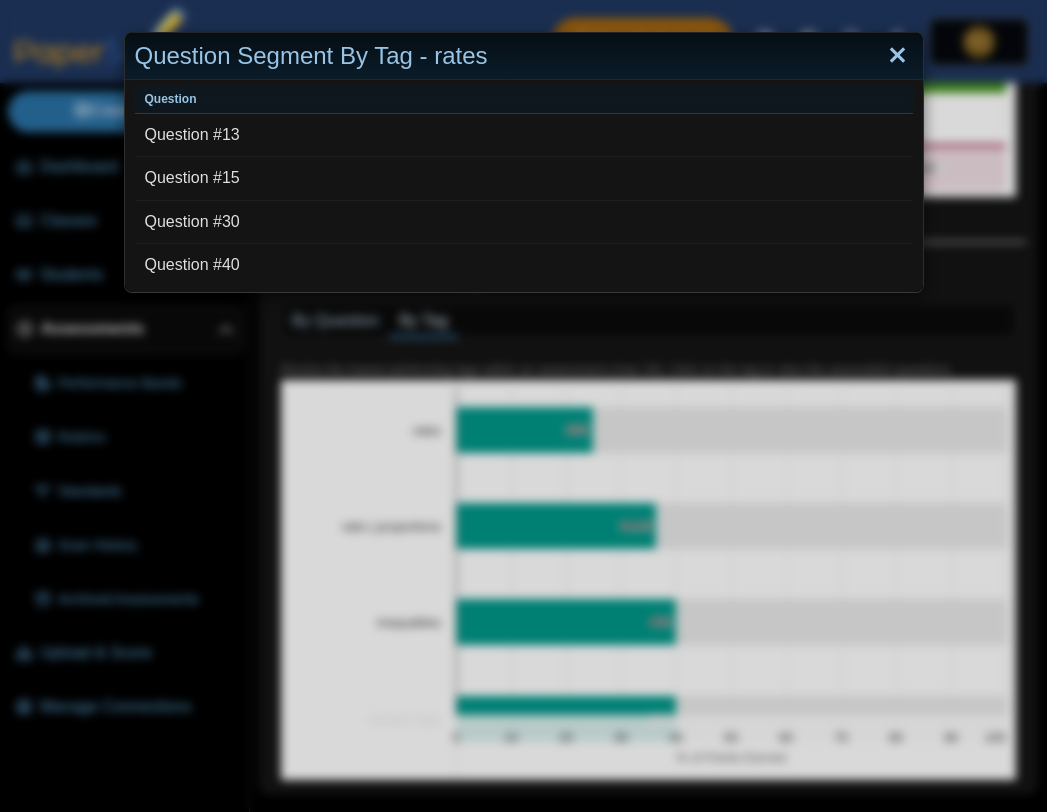 click at bounding box center [897, 56] 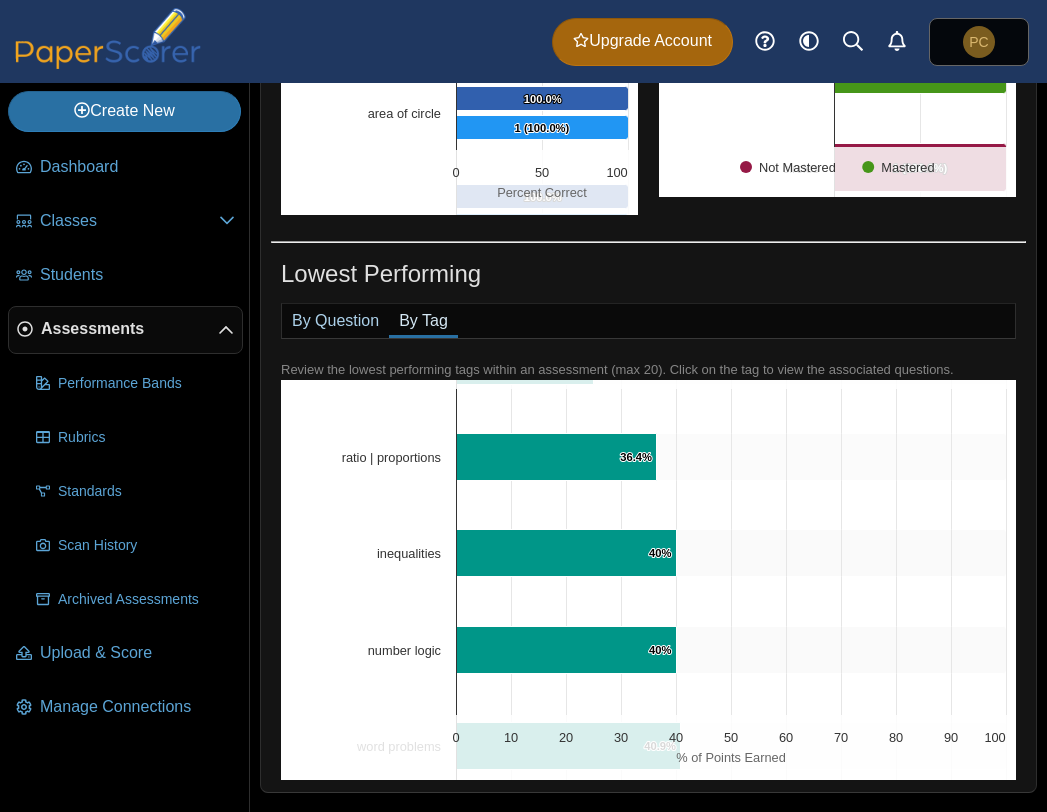 scroll, scrollTop: 561, scrollLeft: 0, axis: vertical 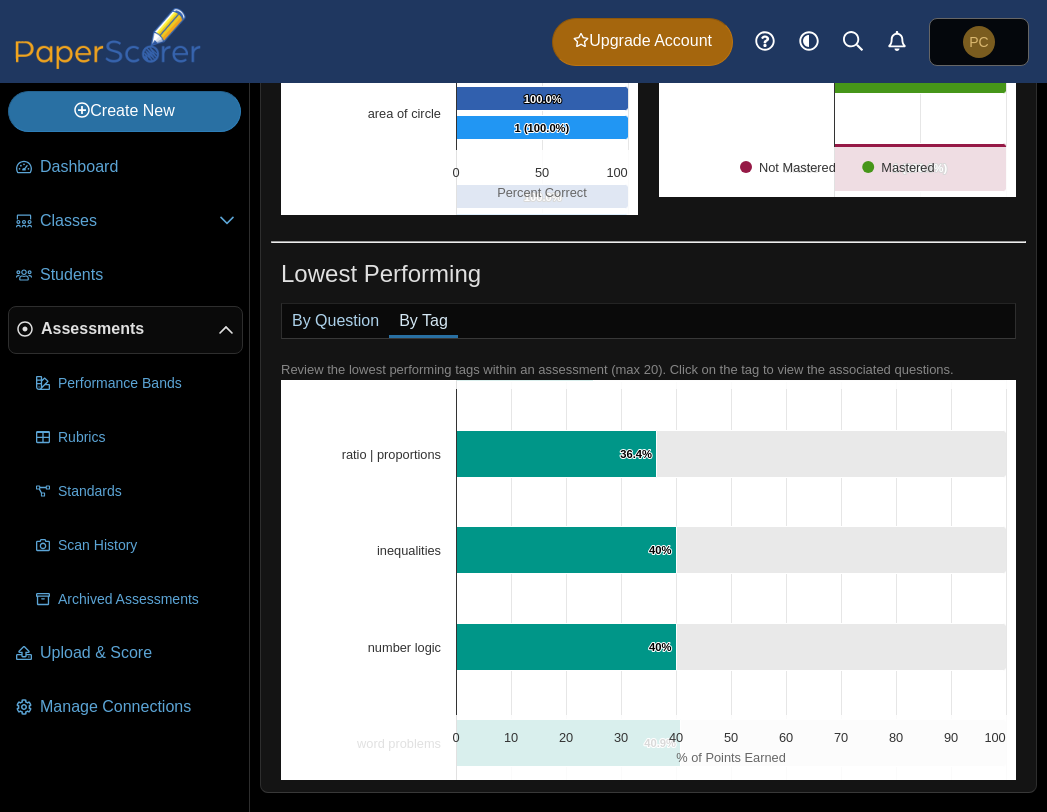 click 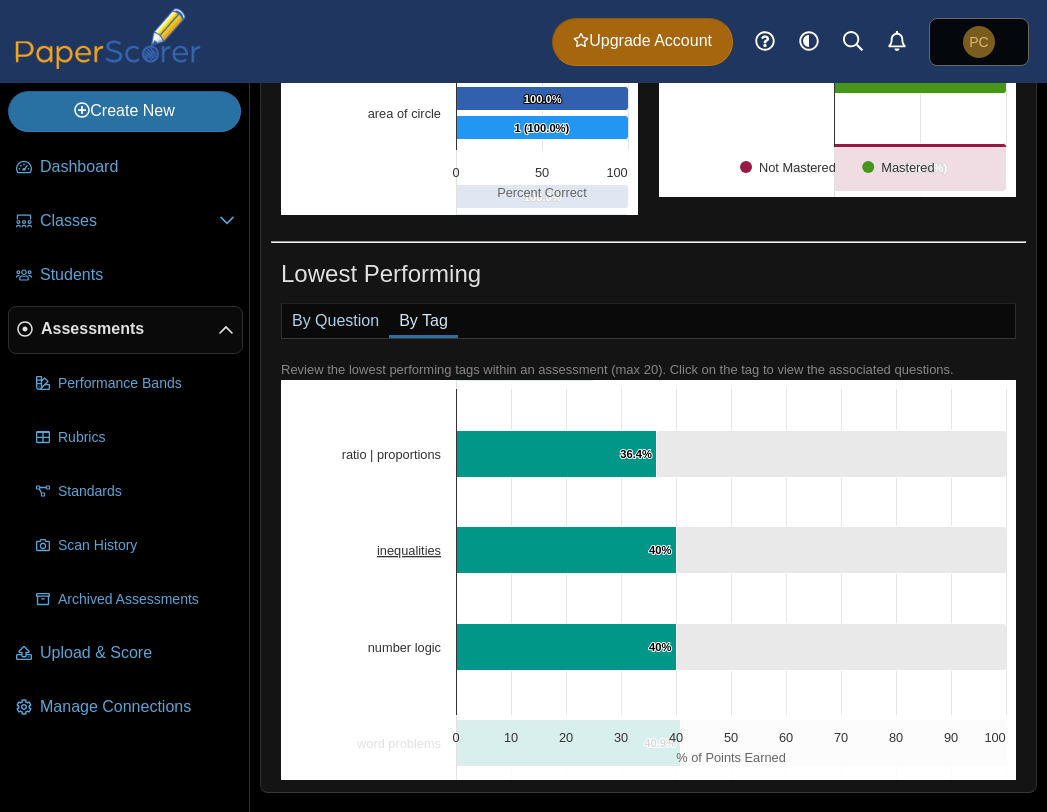 click on "inequalities" 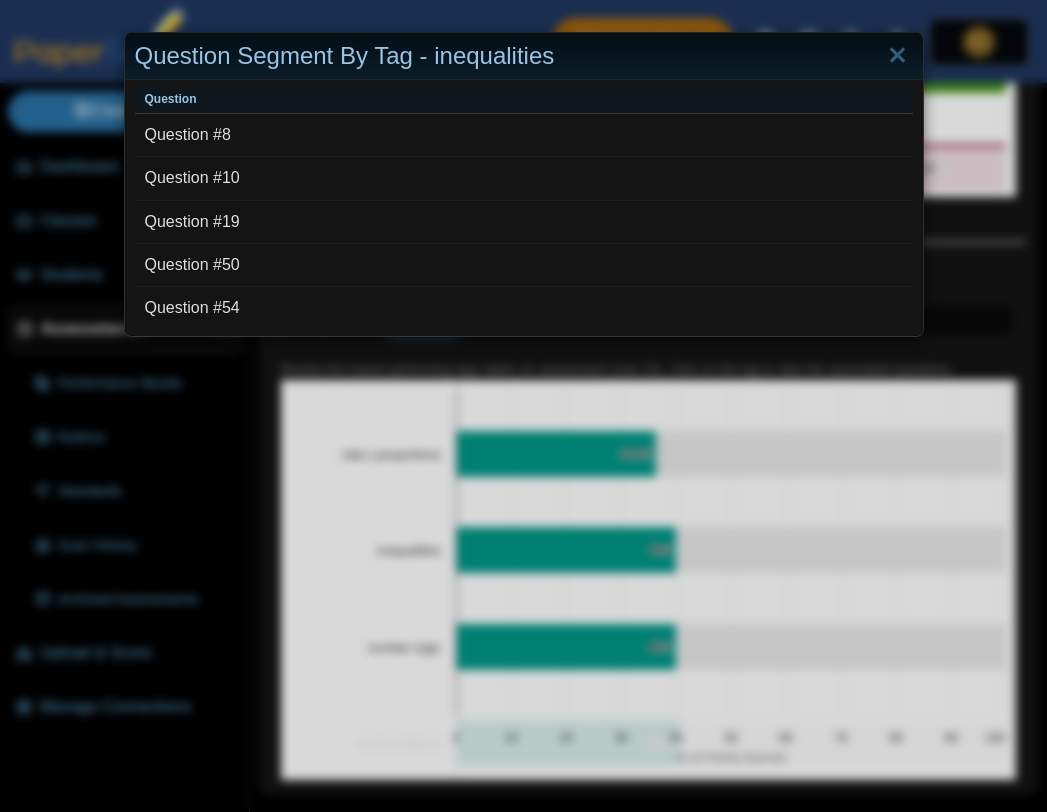 click on "Question Segment By Tag - inequalities
Question
Question #8
Question #10
Question #19
Question #50
Question #54" at bounding box center (523, 406) 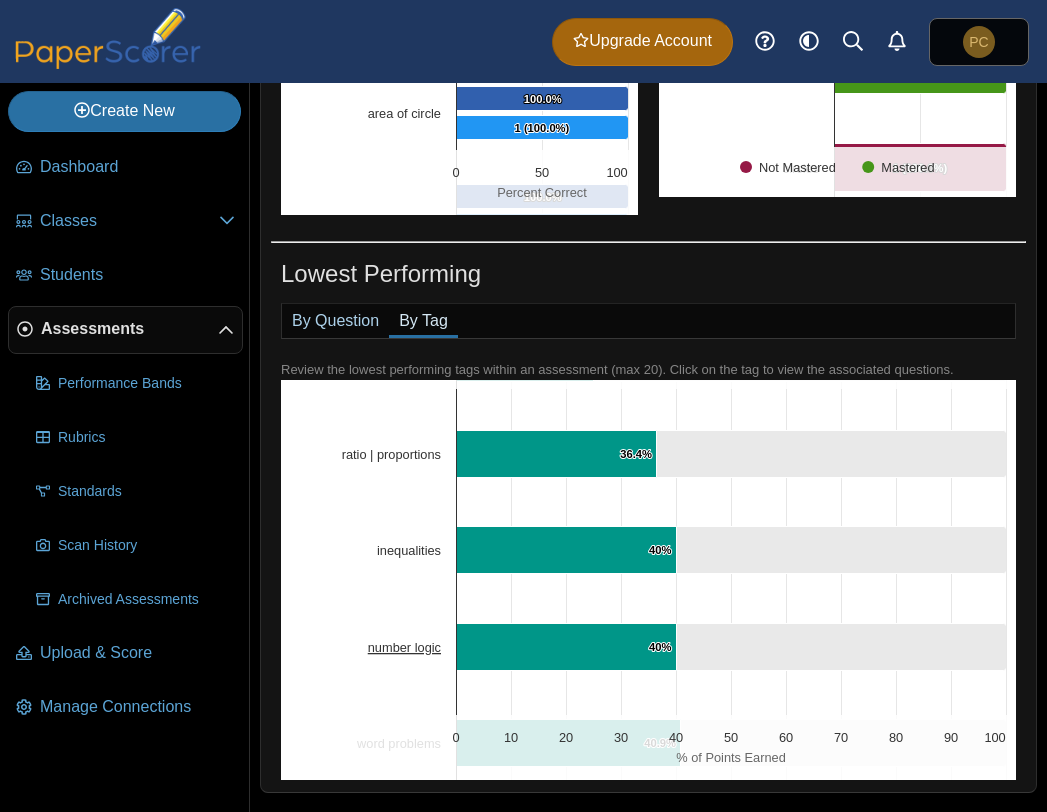 click on "number logic" 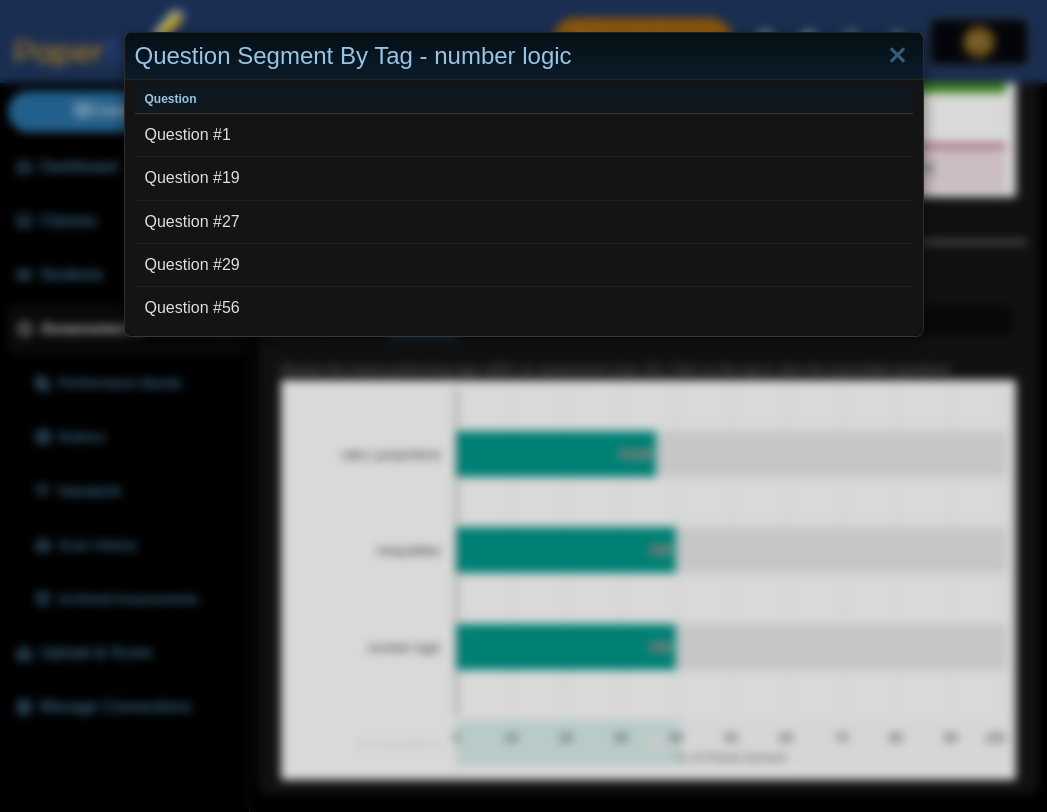 click on "Question Segment By Tag - number logic
Question
Question #1
Question #19
Question #27
Question #29
Question #56" at bounding box center [523, 406] 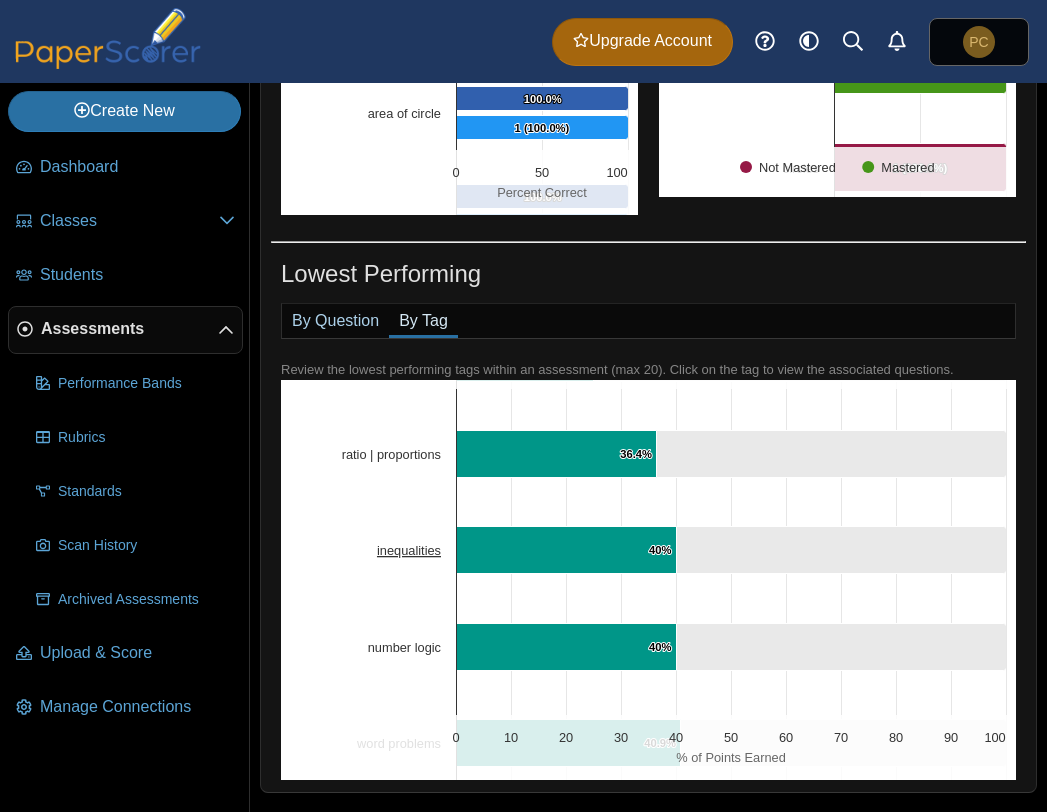 click on "inequalities" 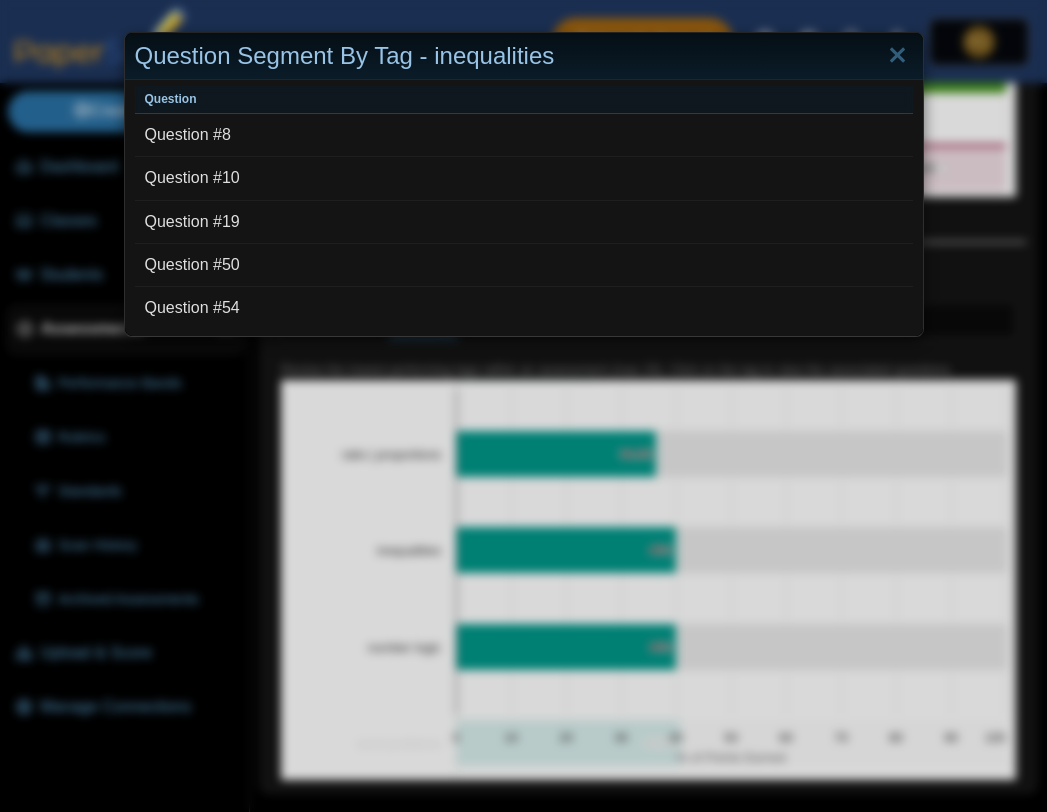click on "Question Segment By Tag - inequalities
Question
Question #8
Question #10
Question #19
Question #50
Question #54" at bounding box center [523, 406] 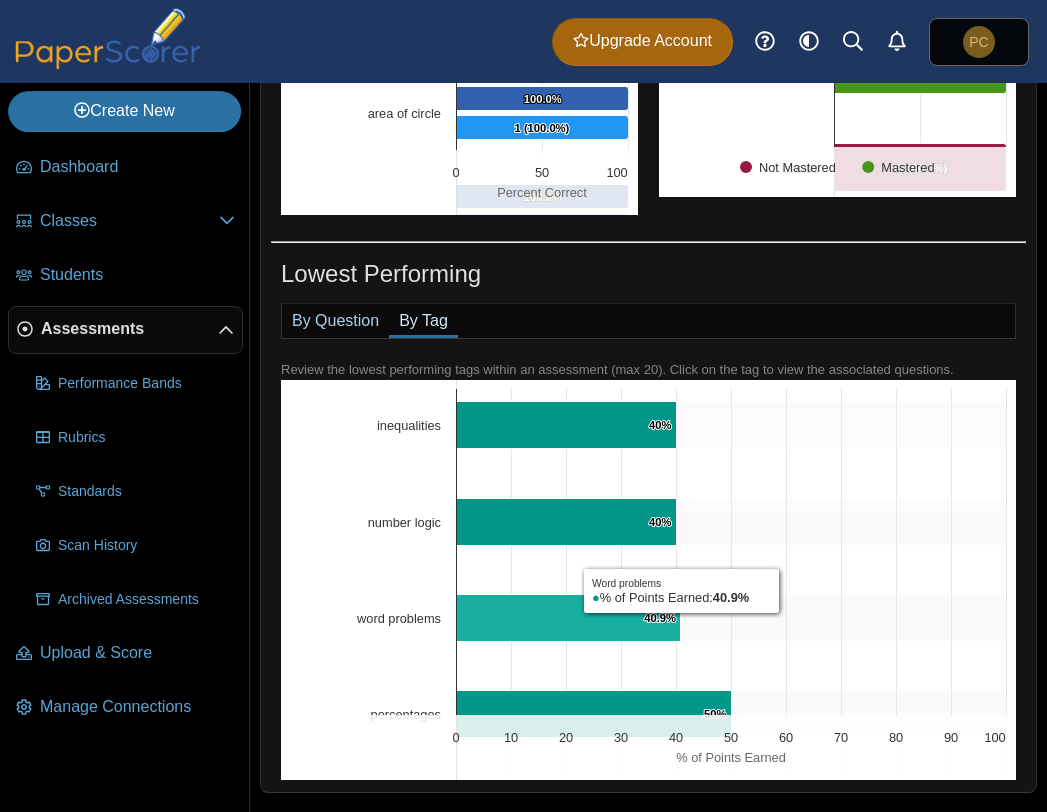scroll, scrollTop: 668, scrollLeft: 0, axis: vertical 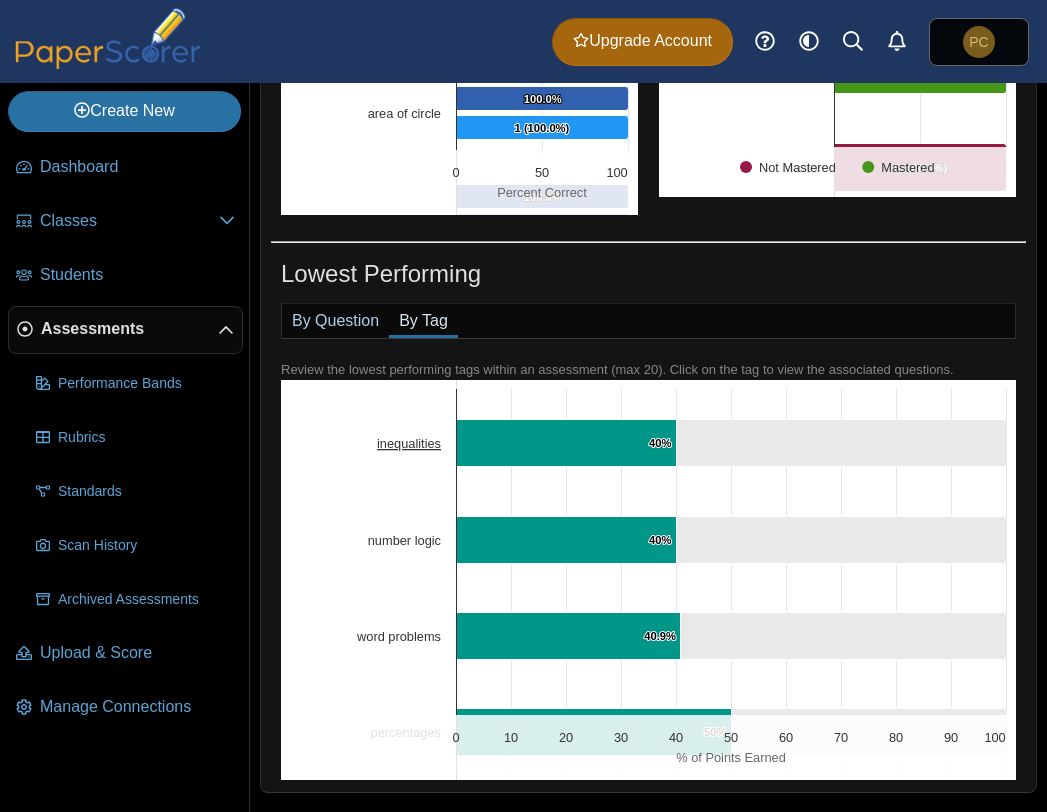 click on "inequalities" 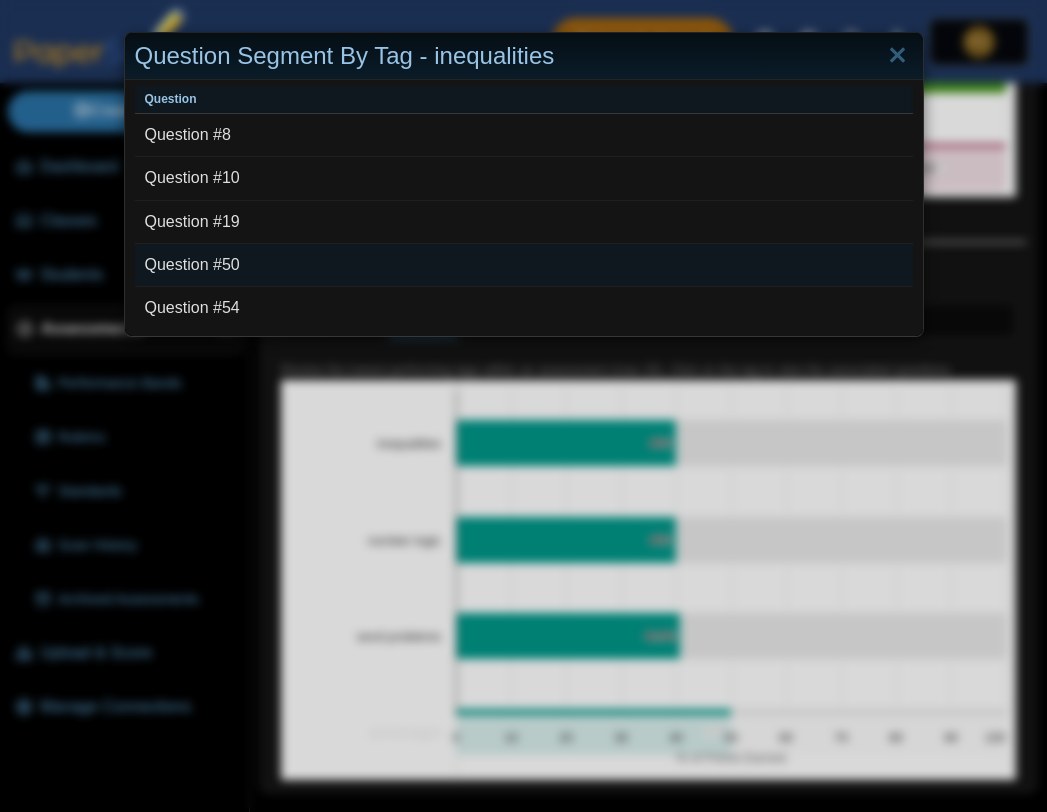 click on "Question #50" at bounding box center [524, 265] 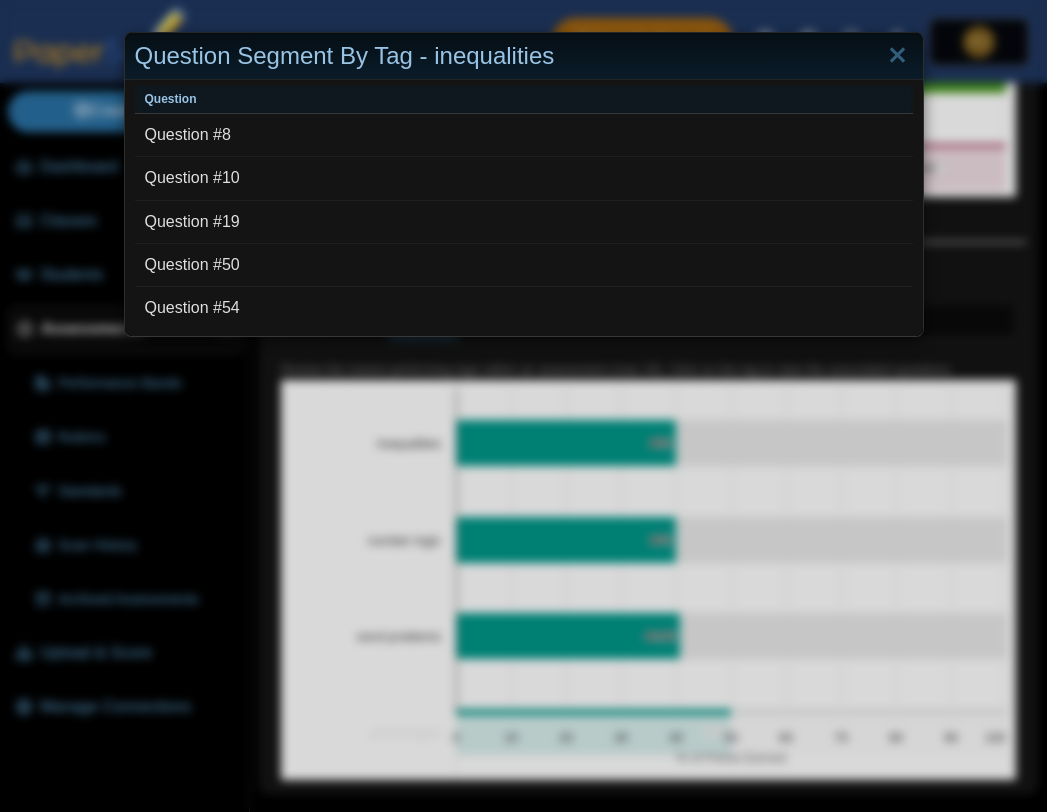 click on "Question Segment By Tag - inequalities
Question
Question #8
Question #10
Question #19
Question #50
Question #54" at bounding box center (523, 406) 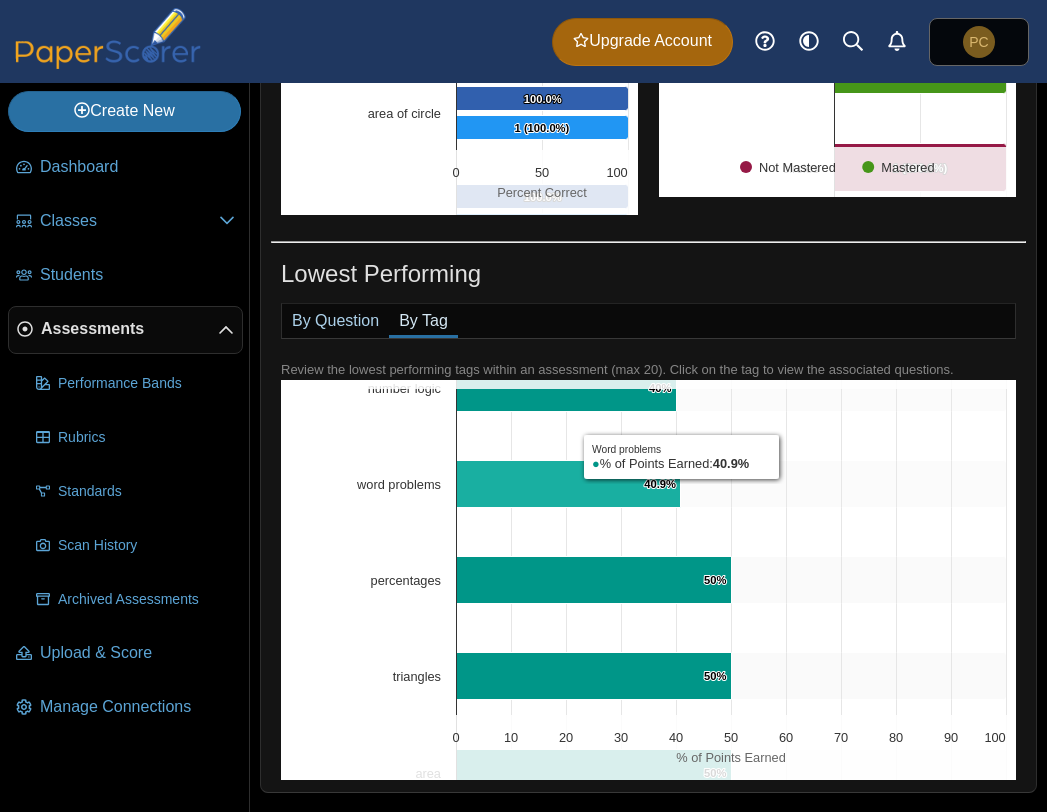 scroll, scrollTop: 833, scrollLeft: 0, axis: vertical 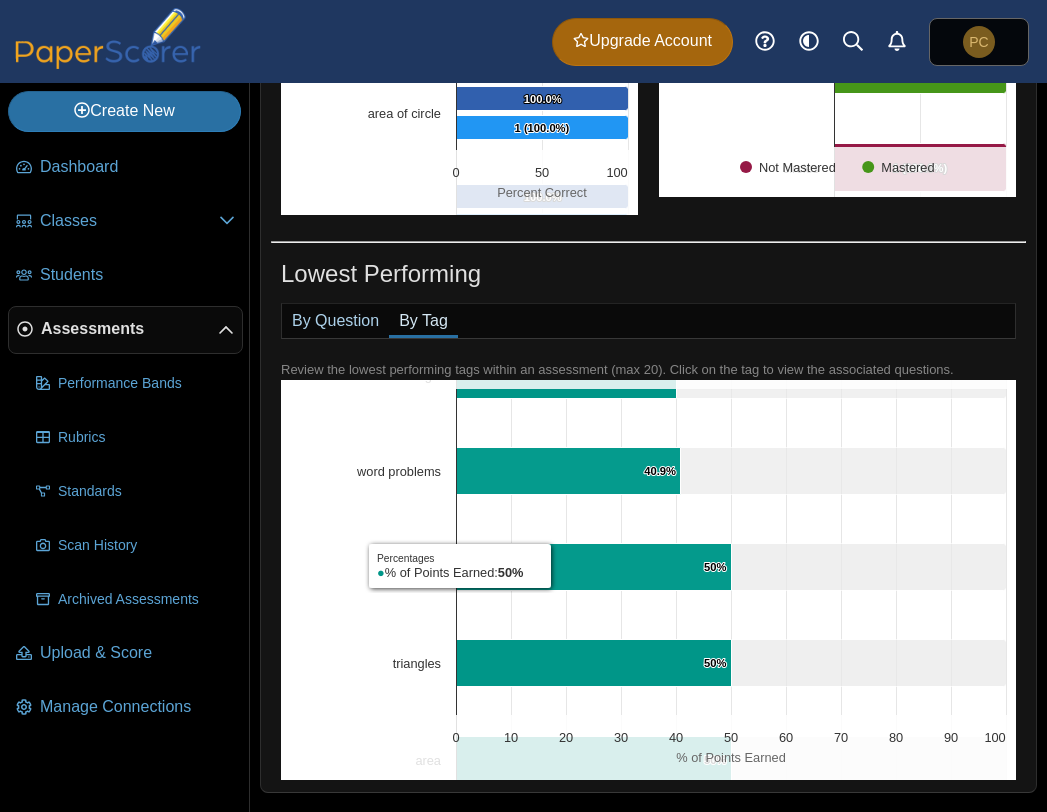 click on "percentages" 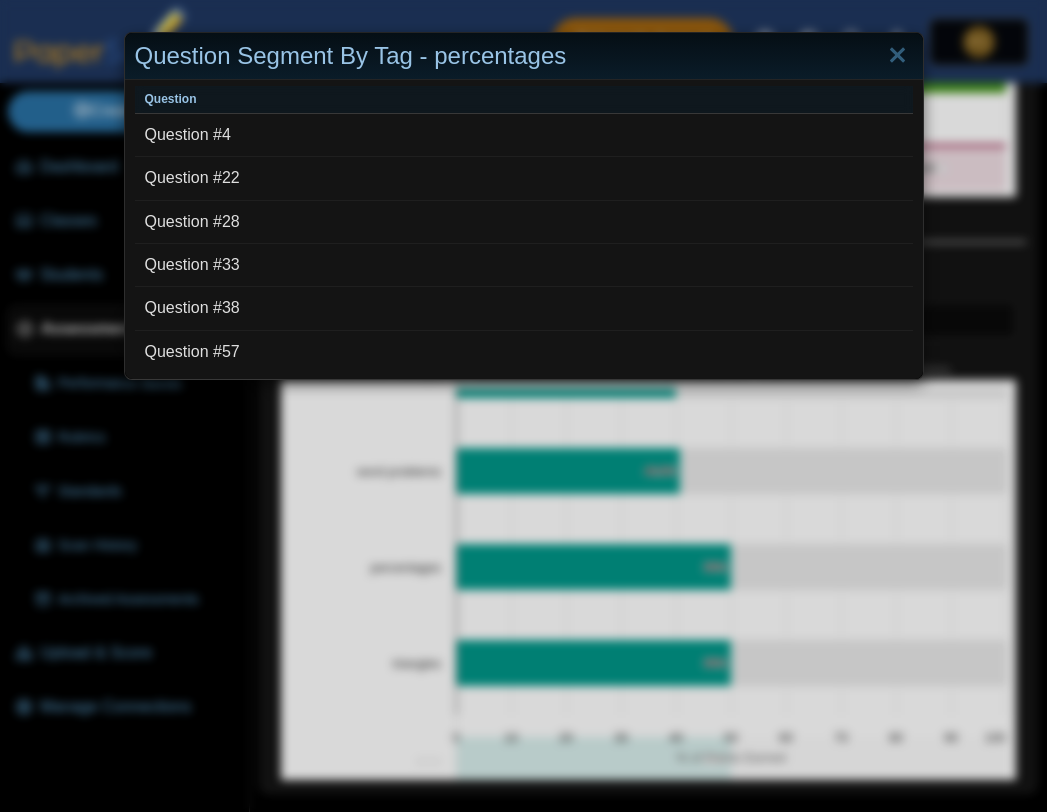 click on "Question Segment By Tag - percentages
Question
Question #4
Question #22
Question #28
Question #33
Question #38" at bounding box center [523, 406] 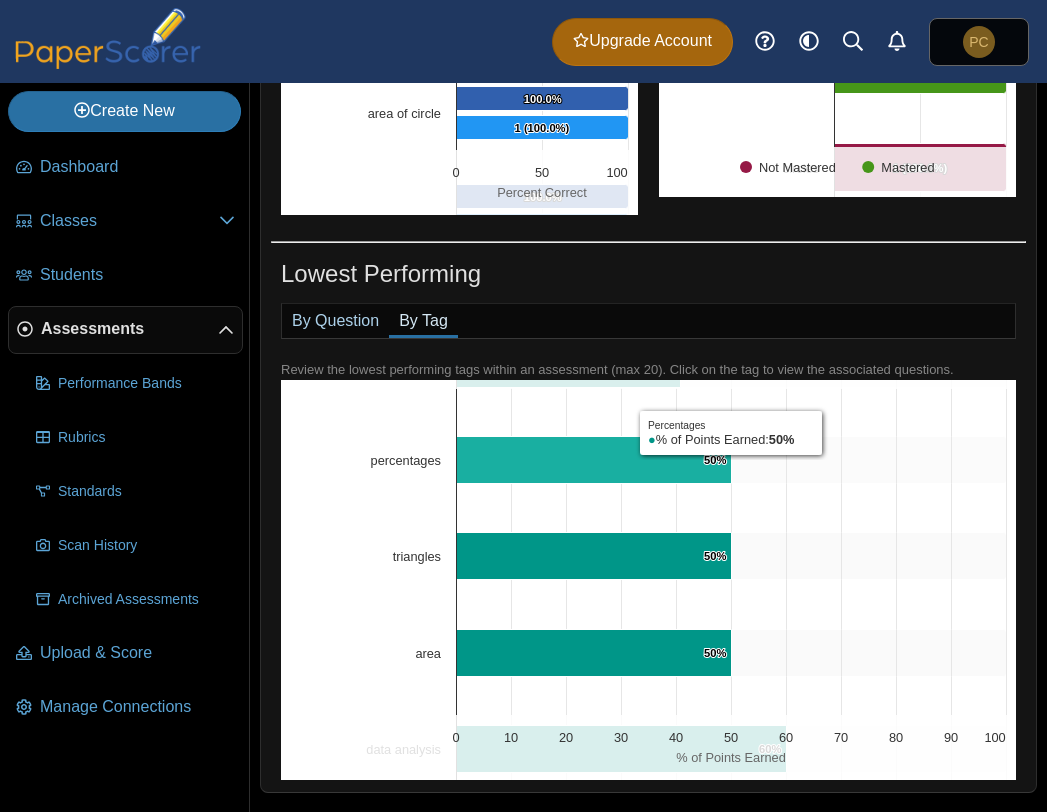 scroll, scrollTop: 948, scrollLeft: 0, axis: vertical 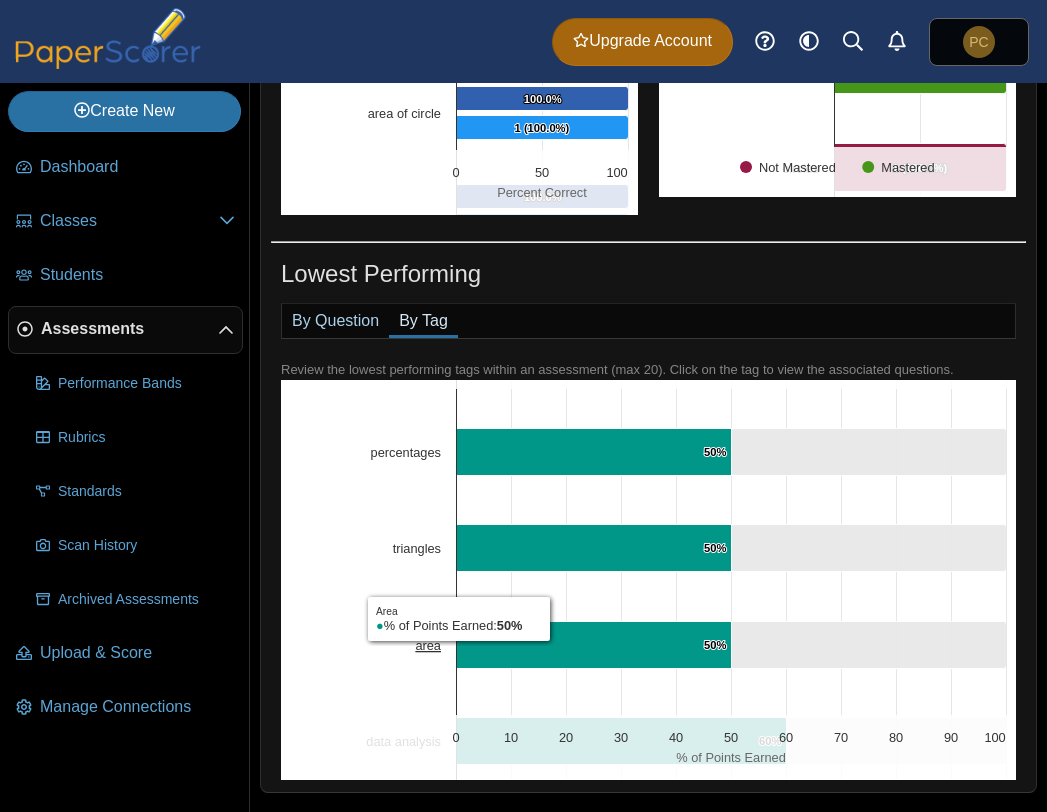 click on "area" 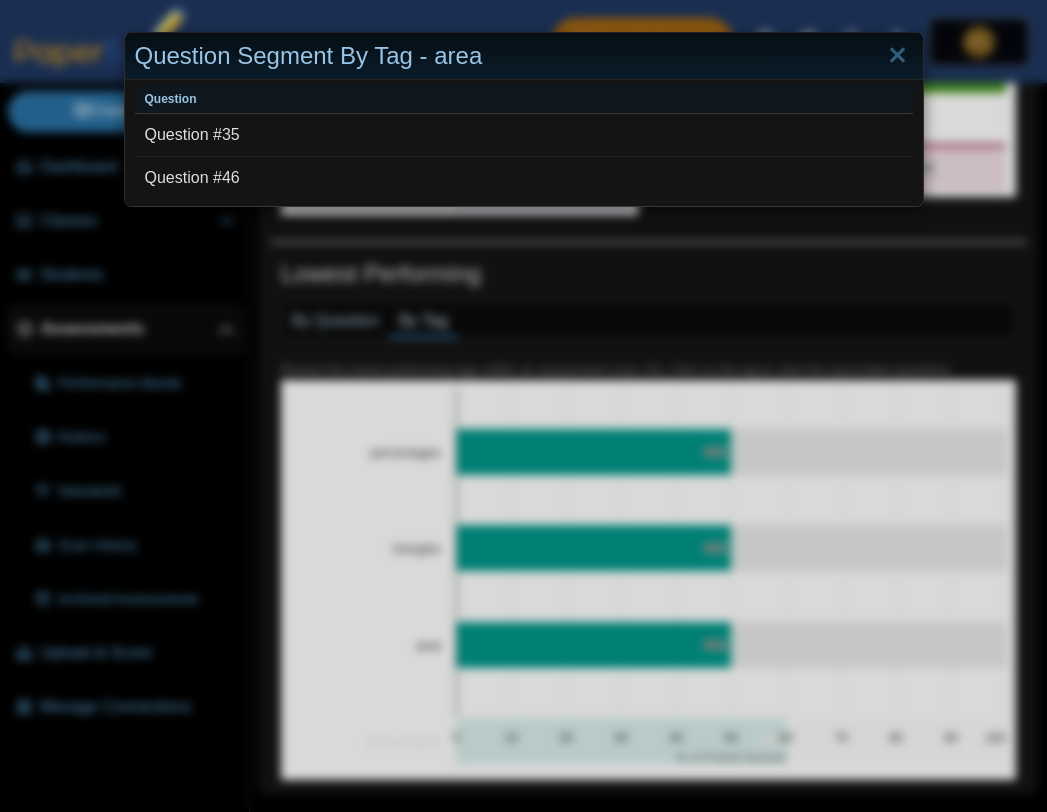 click on "Question Segment By Tag - area
Question
Question #35
Question #46" at bounding box center (523, 406) 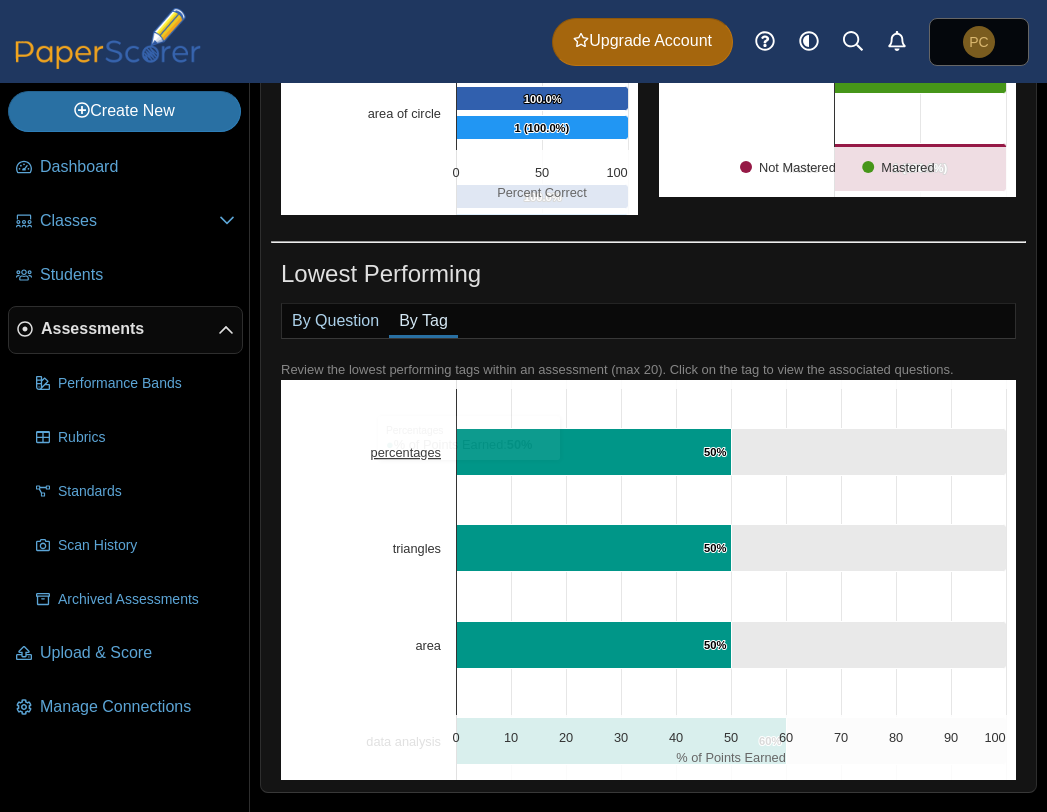 click on "percentages" 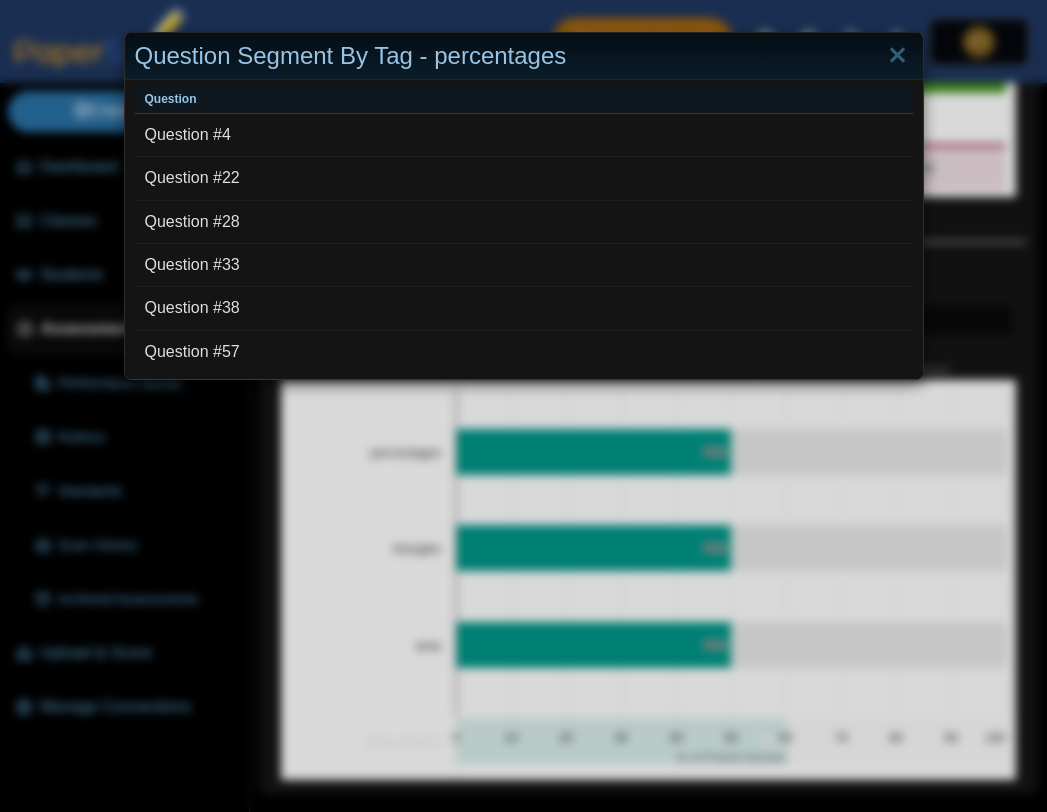 click on "Question Segment By Tag - percentages
Question
Question #4
Question #22
Question #28
Question #33
Question #38" at bounding box center (523, 406) 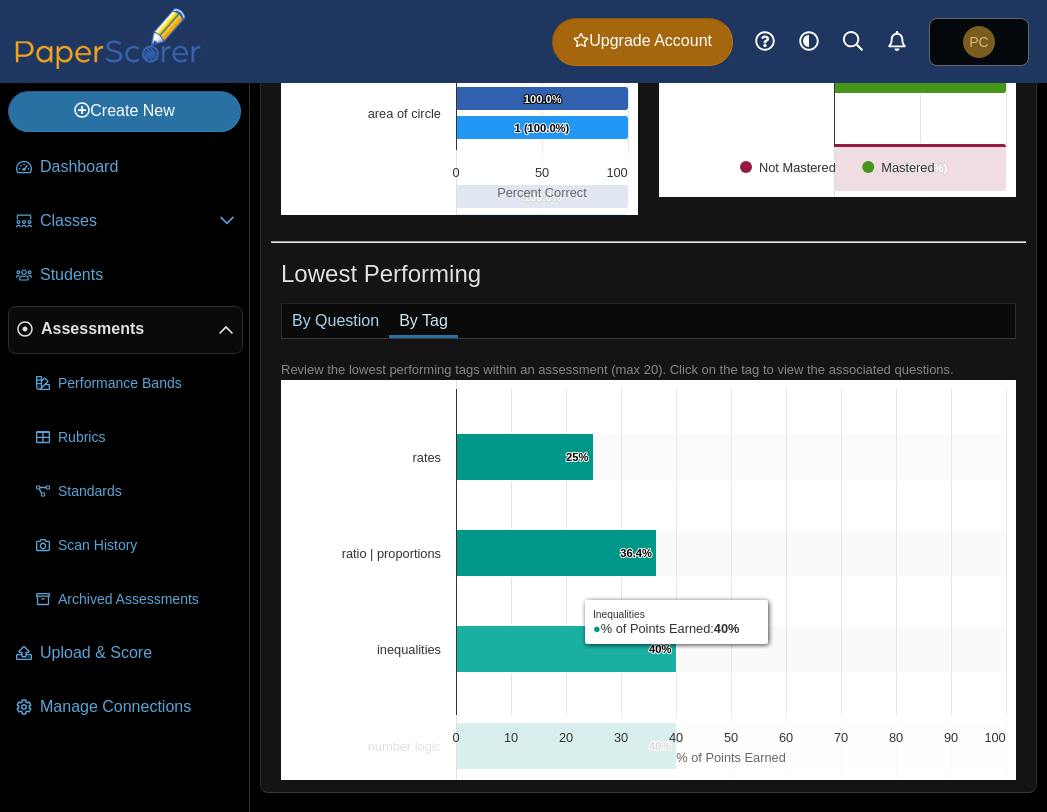 scroll, scrollTop: 460, scrollLeft: 0, axis: vertical 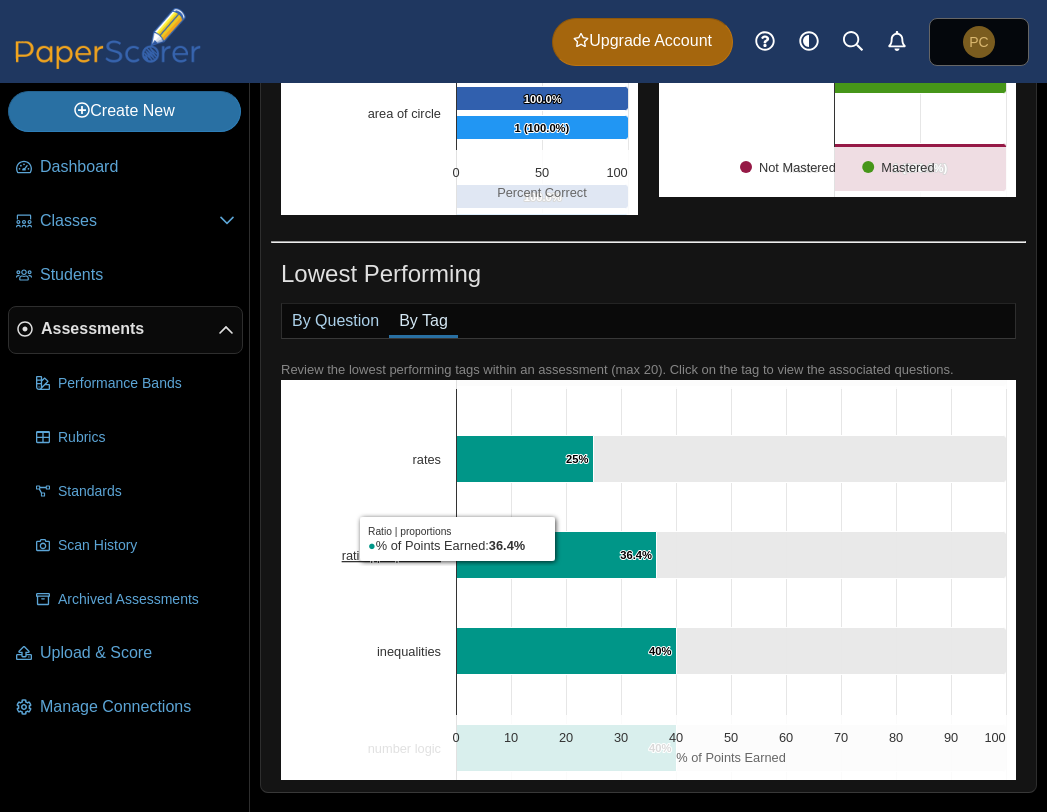 click on "ratio | proportions" 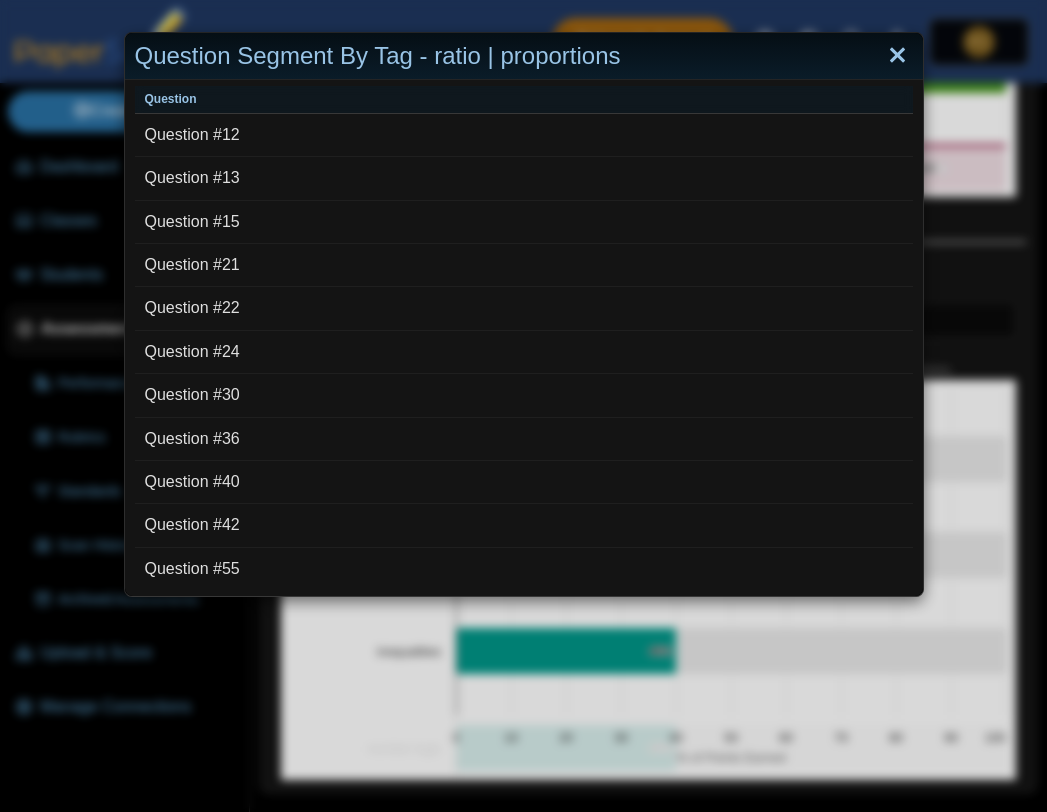 click at bounding box center (897, 56) 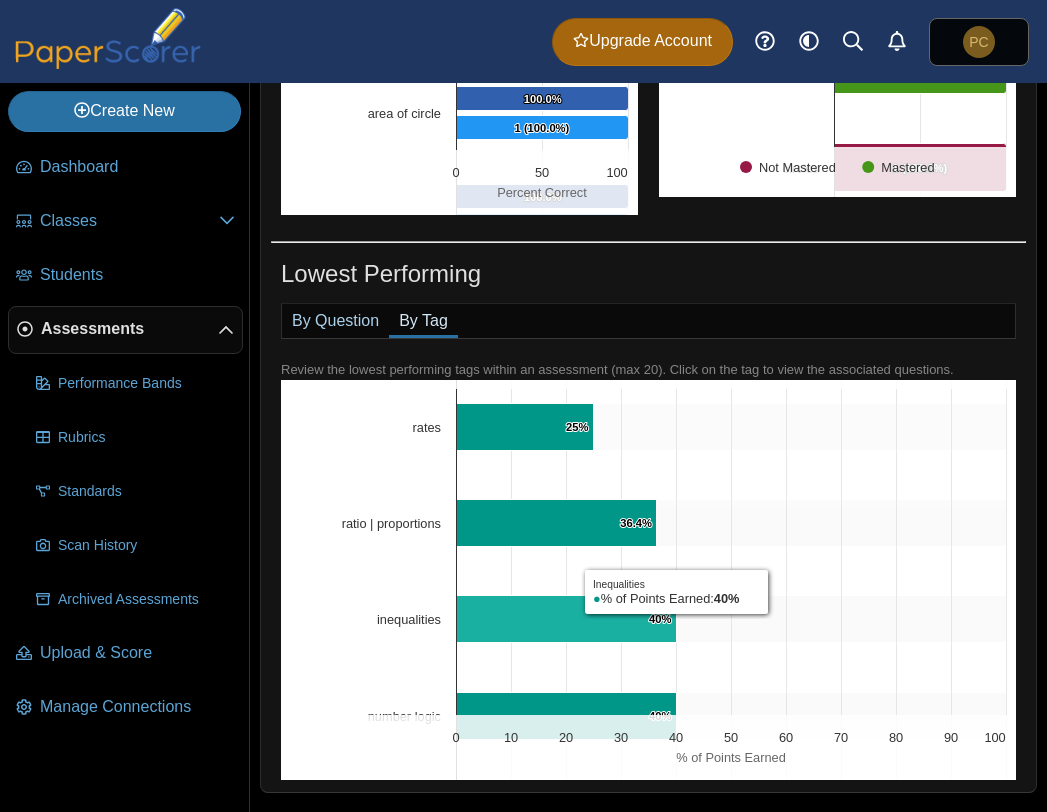 scroll, scrollTop: 504, scrollLeft: 0, axis: vertical 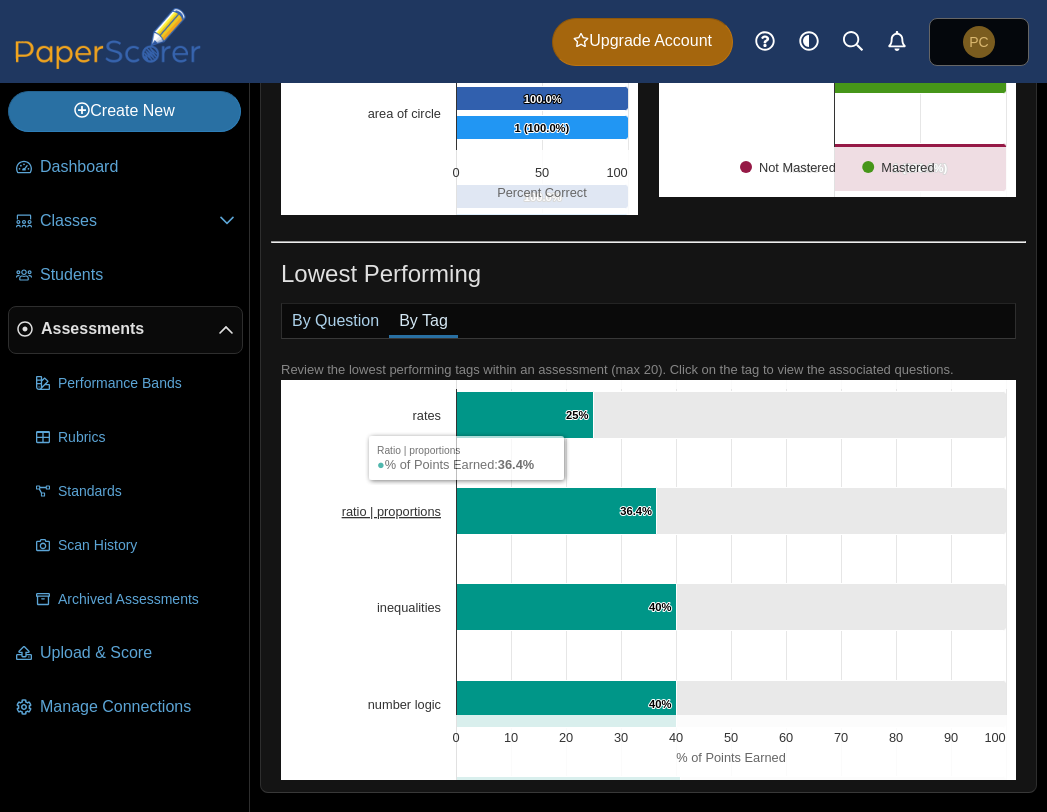 click on "ratio | proportions" 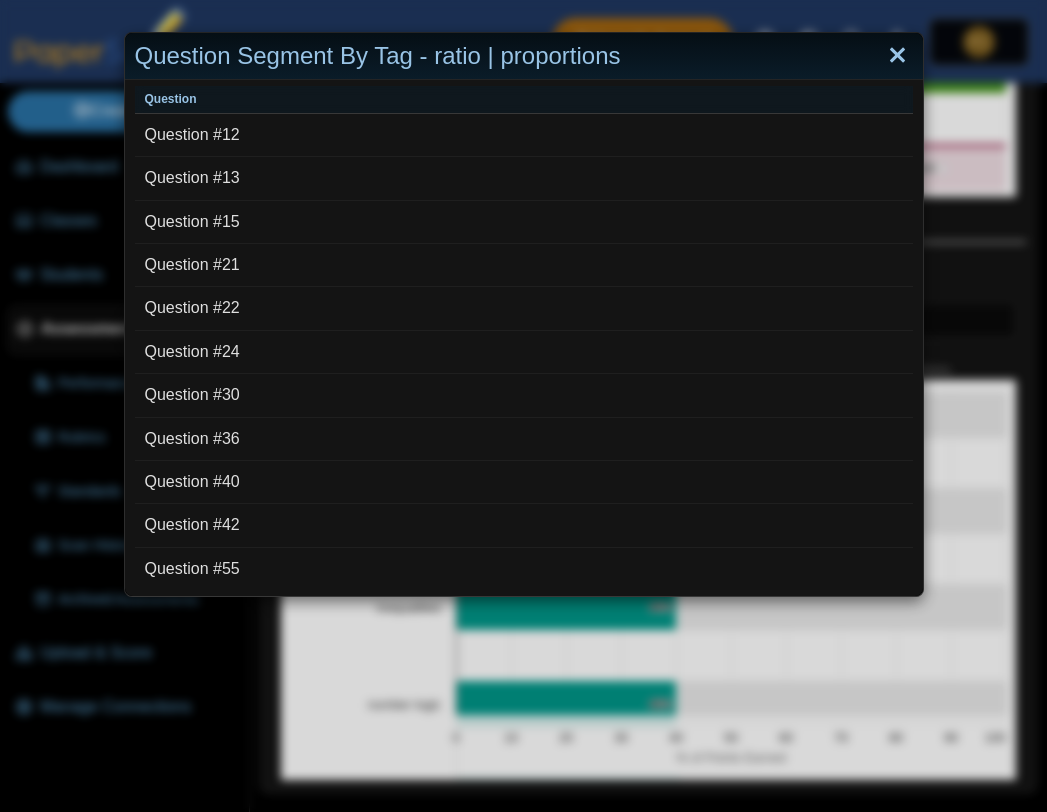 click at bounding box center [897, 56] 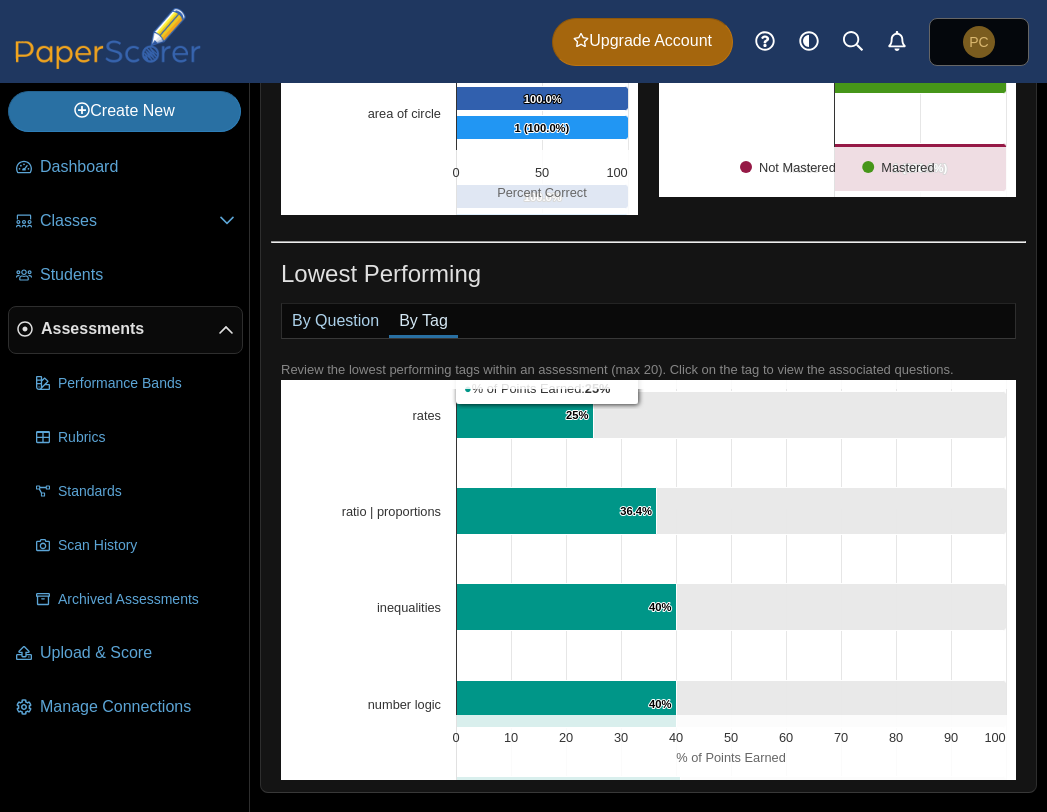 click 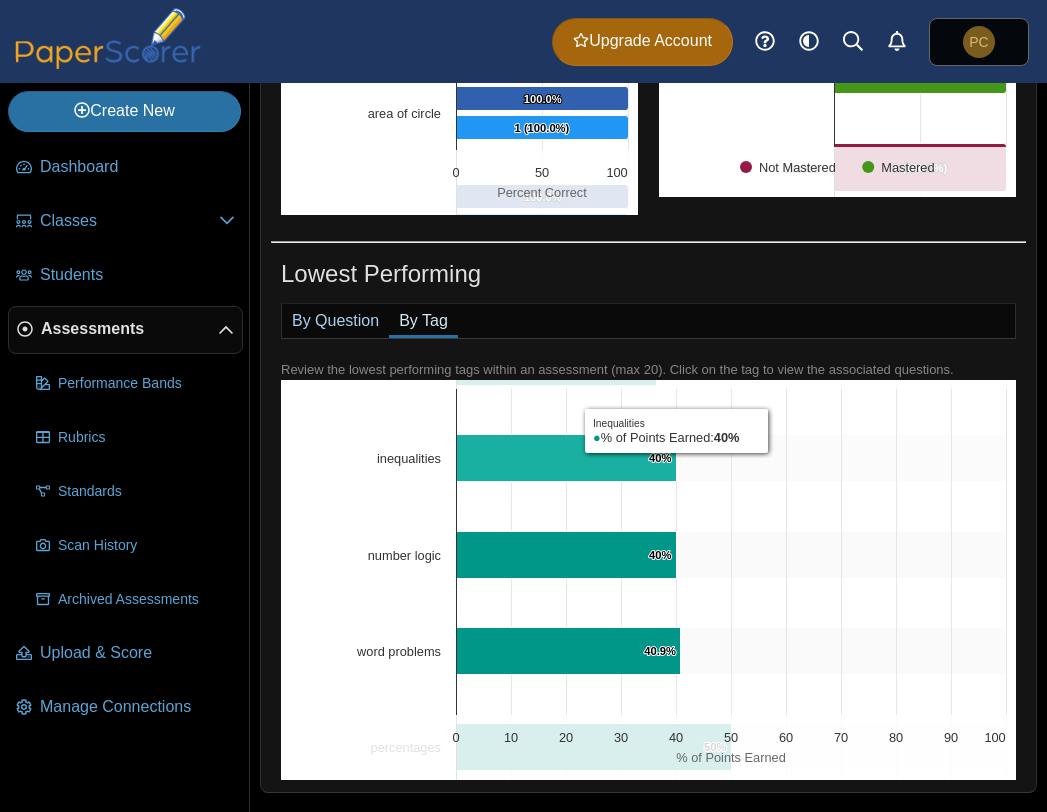 scroll, scrollTop: 713, scrollLeft: 0, axis: vertical 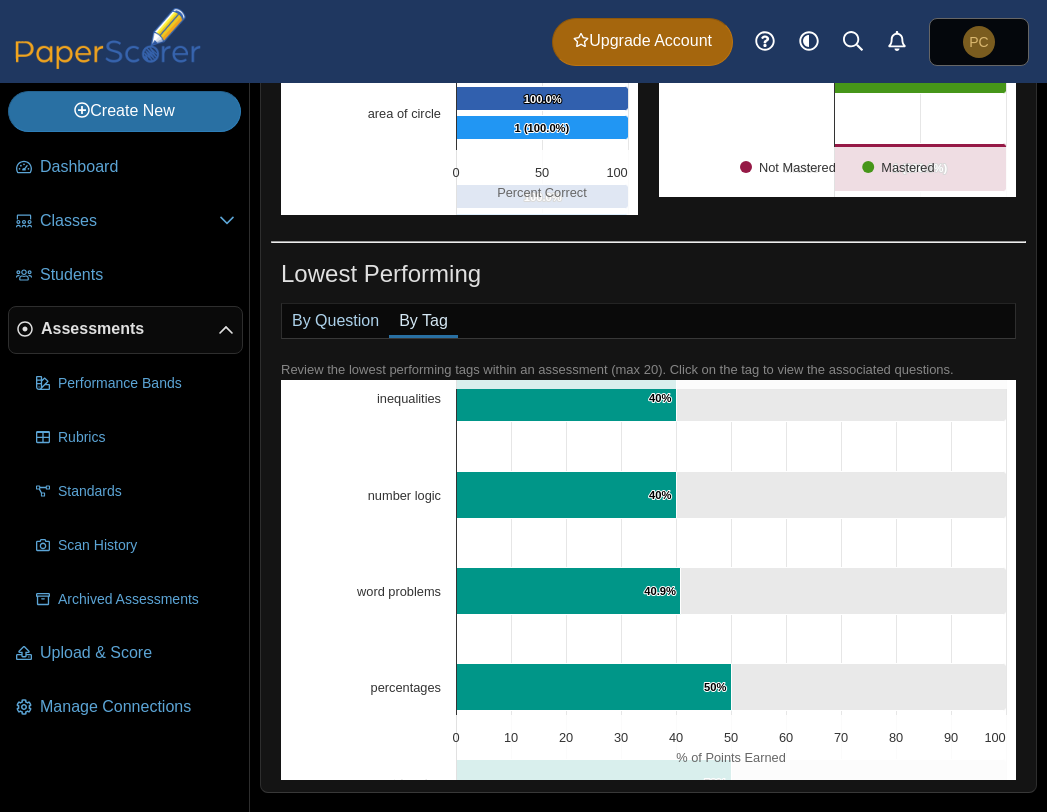 click 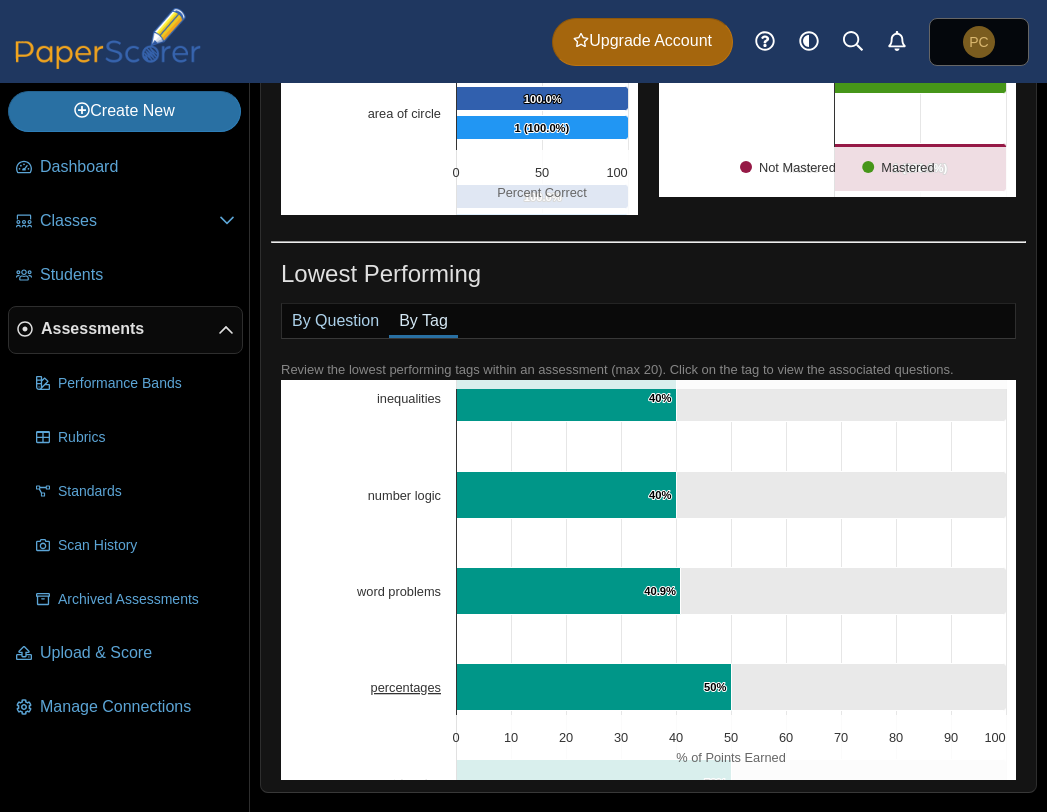 click on "percentages" 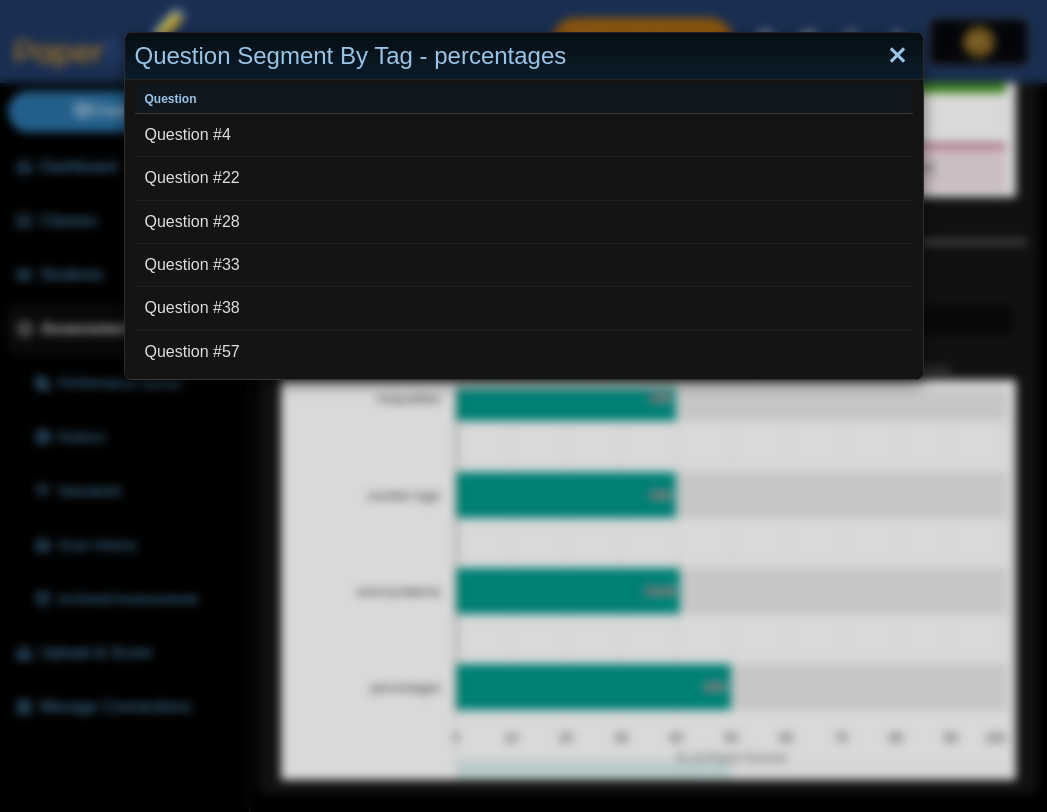 click at bounding box center [897, 56] 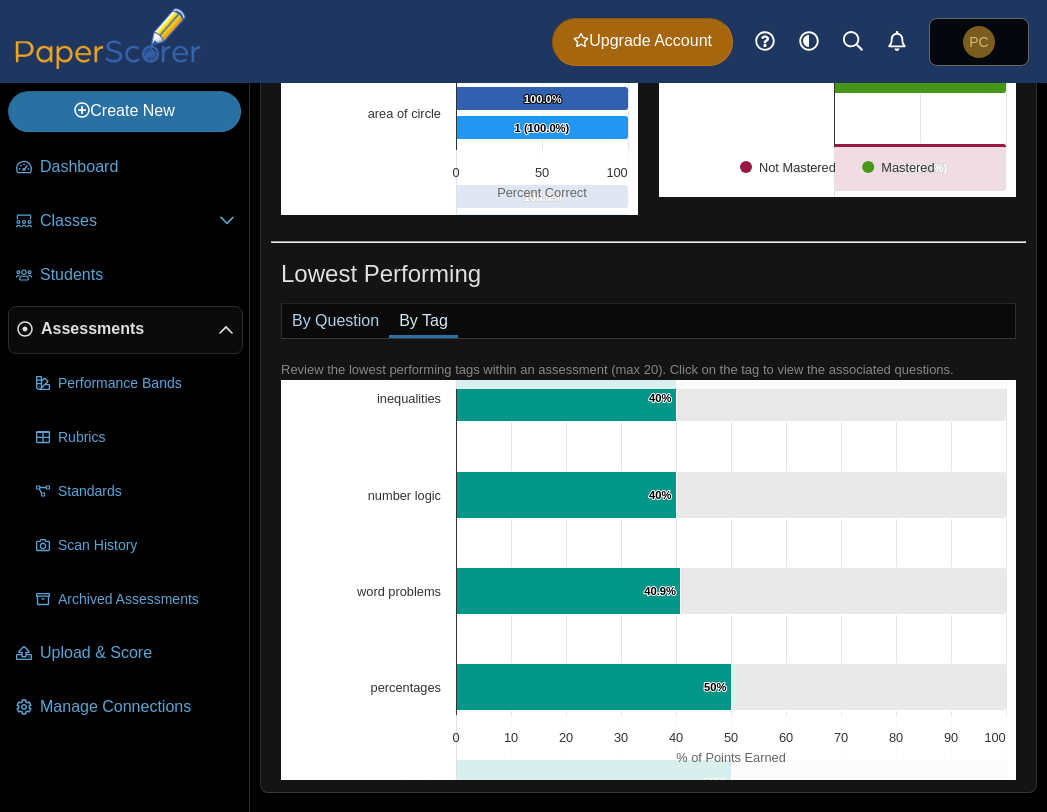 click 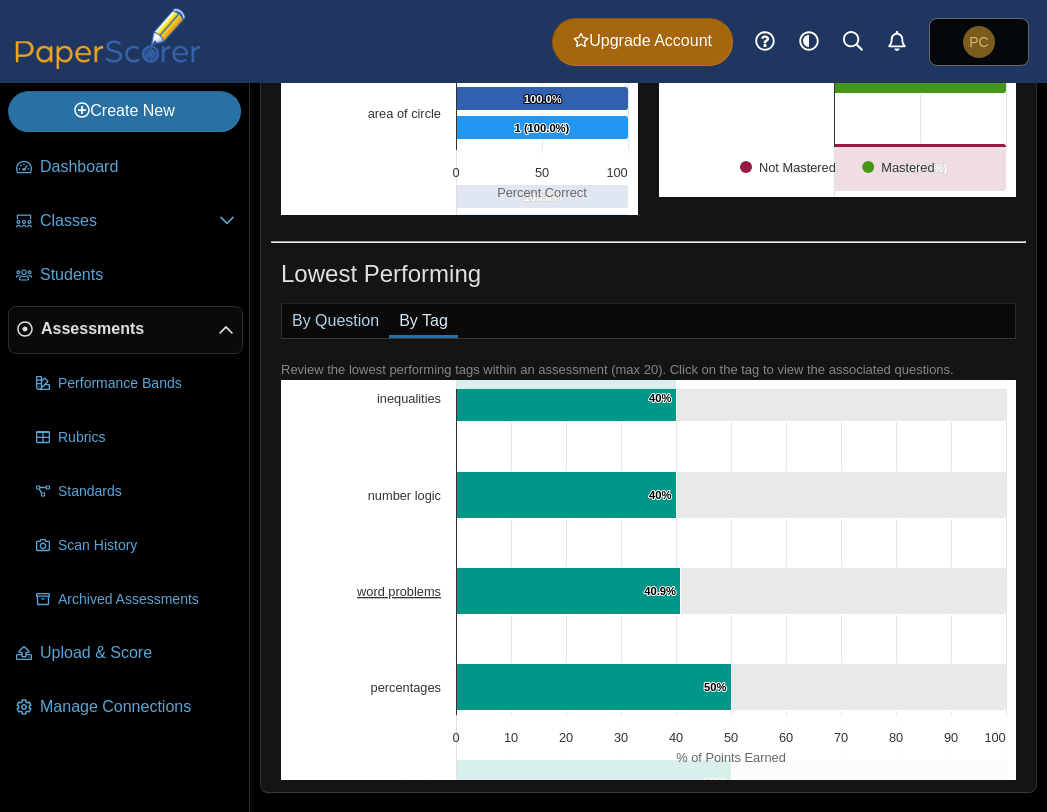 click on "word problems" 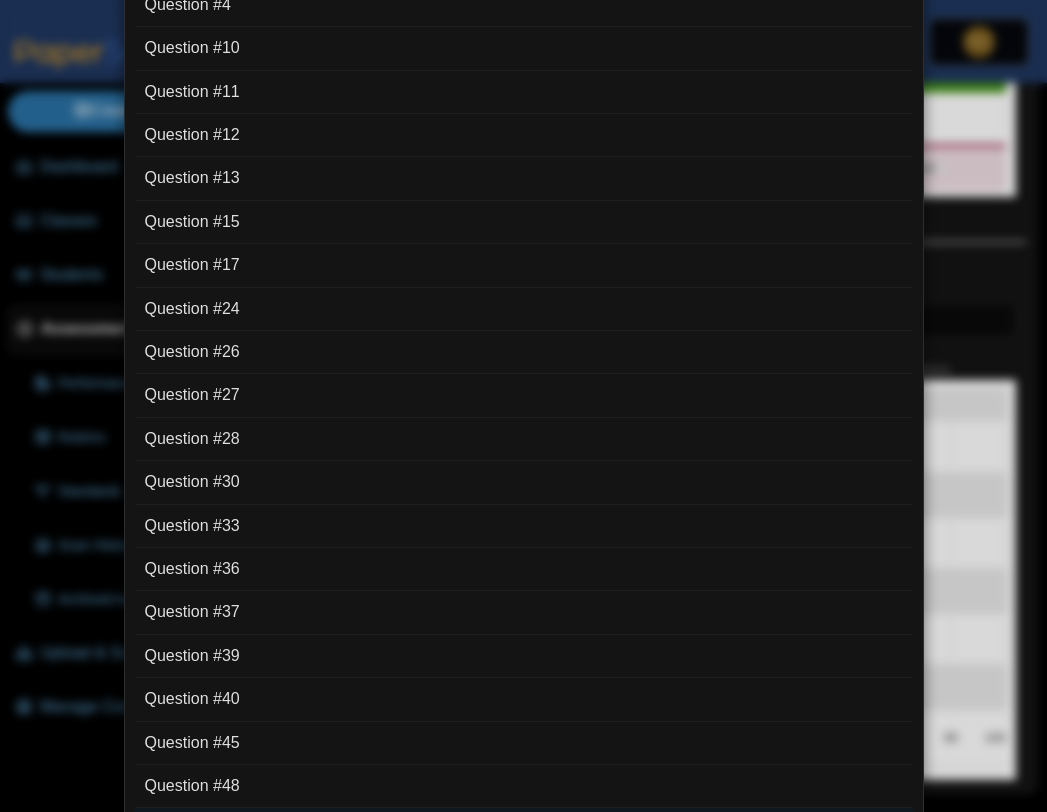scroll, scrollTop: 0, scrollLeft: 0, axis: both 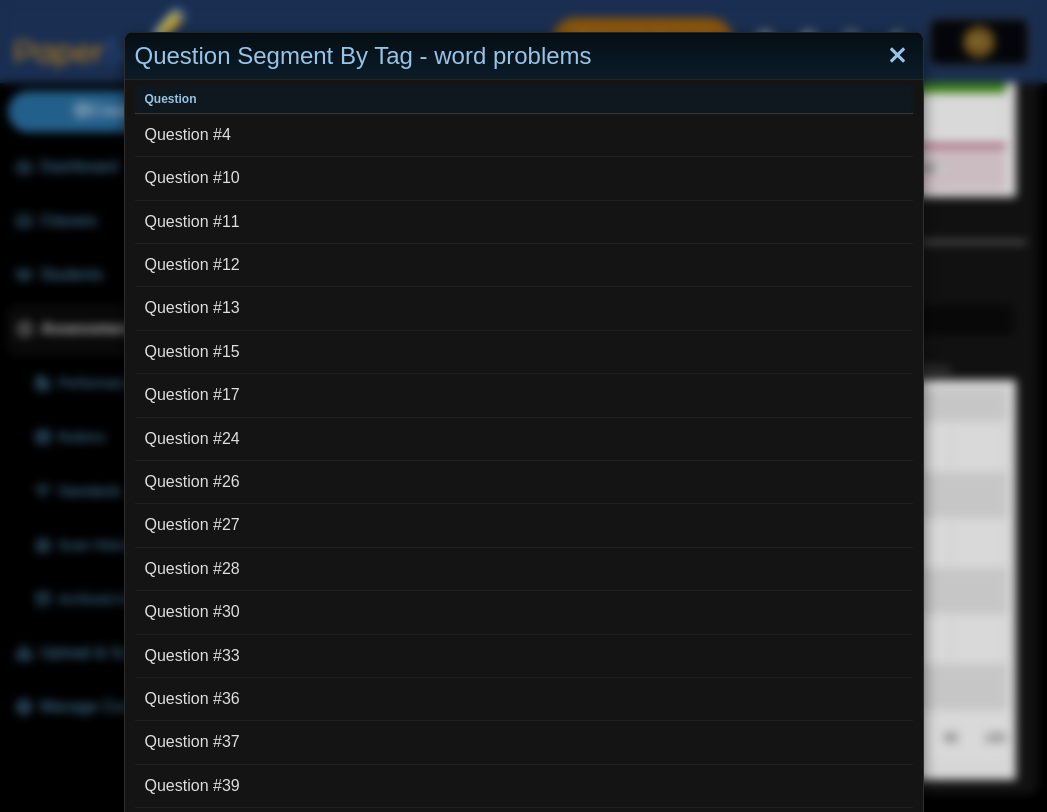 click at bounding box center [897, 56] 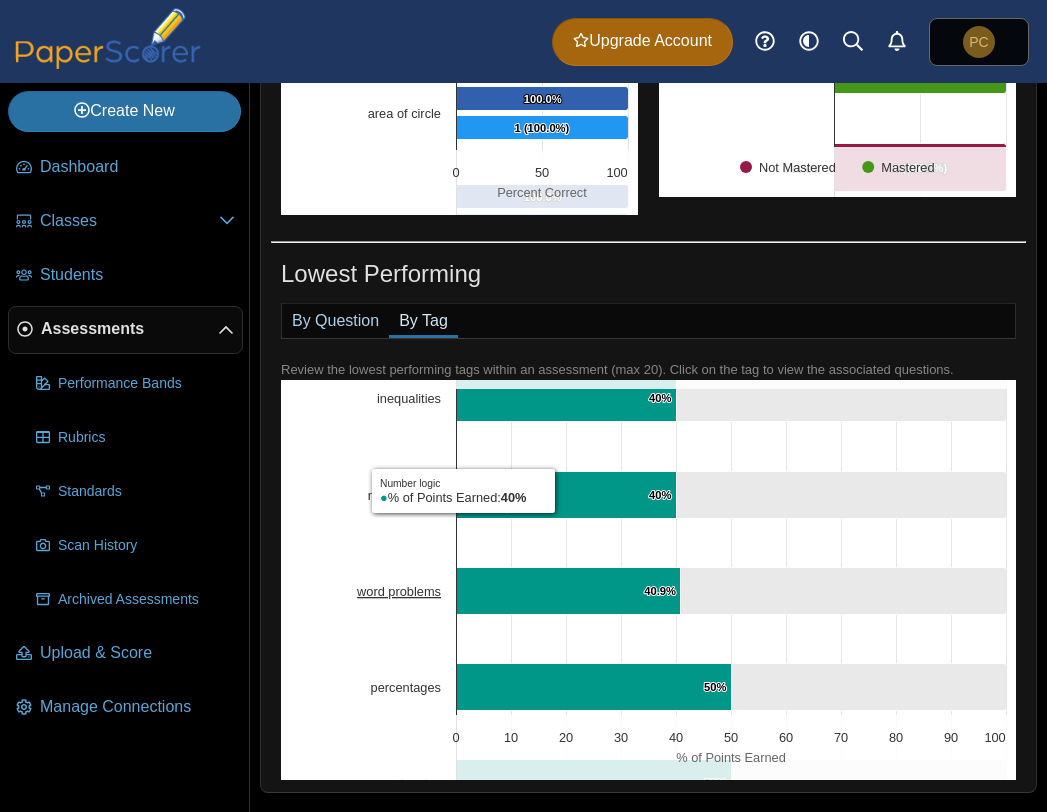 click on "word problems" 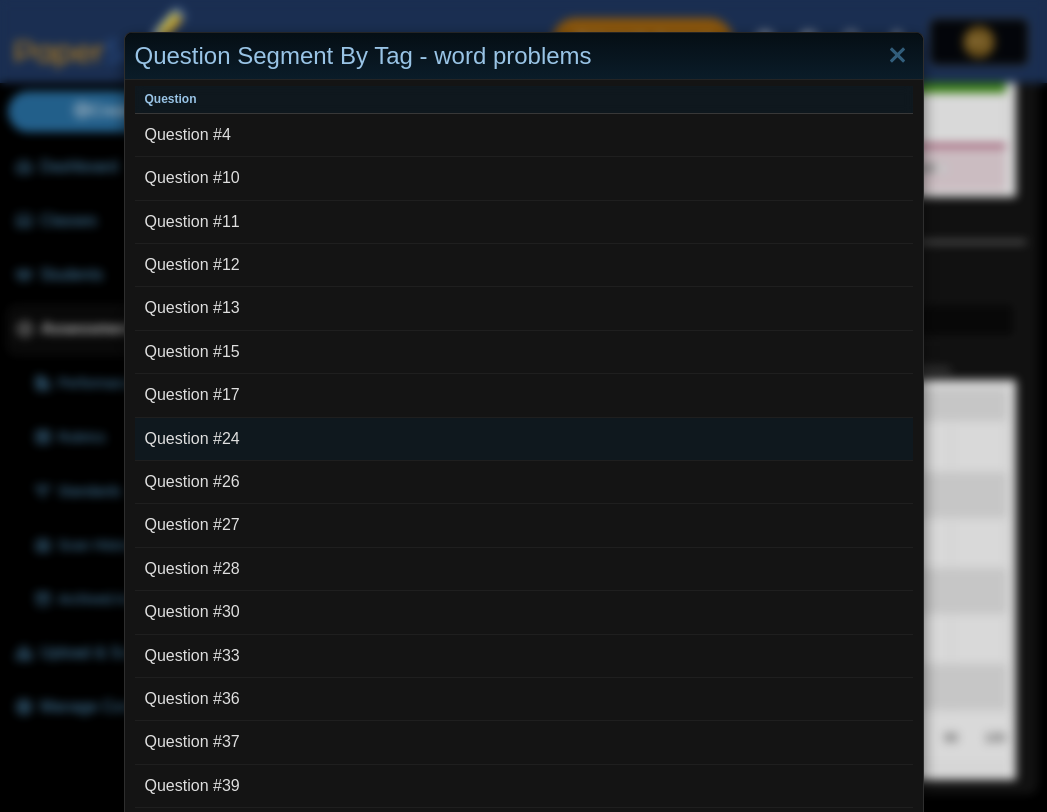 click on "Question #24" at bounding box center (524, 439) 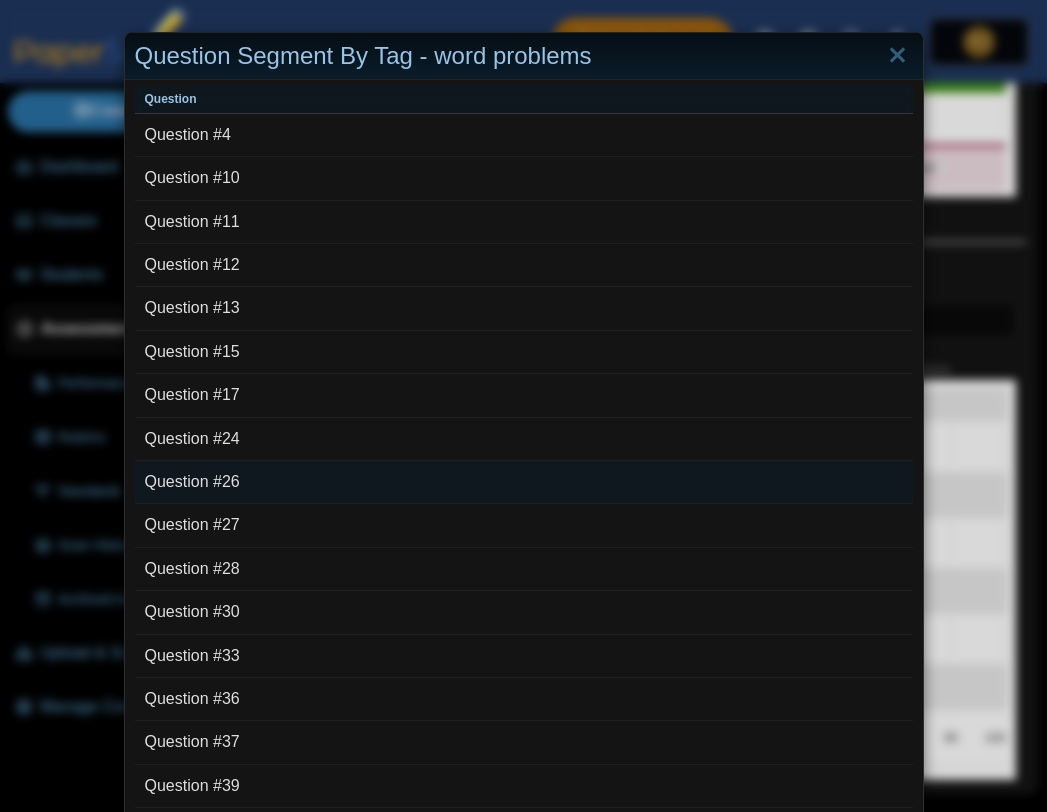 click on "Question #26" at bounding box center [524, 482] 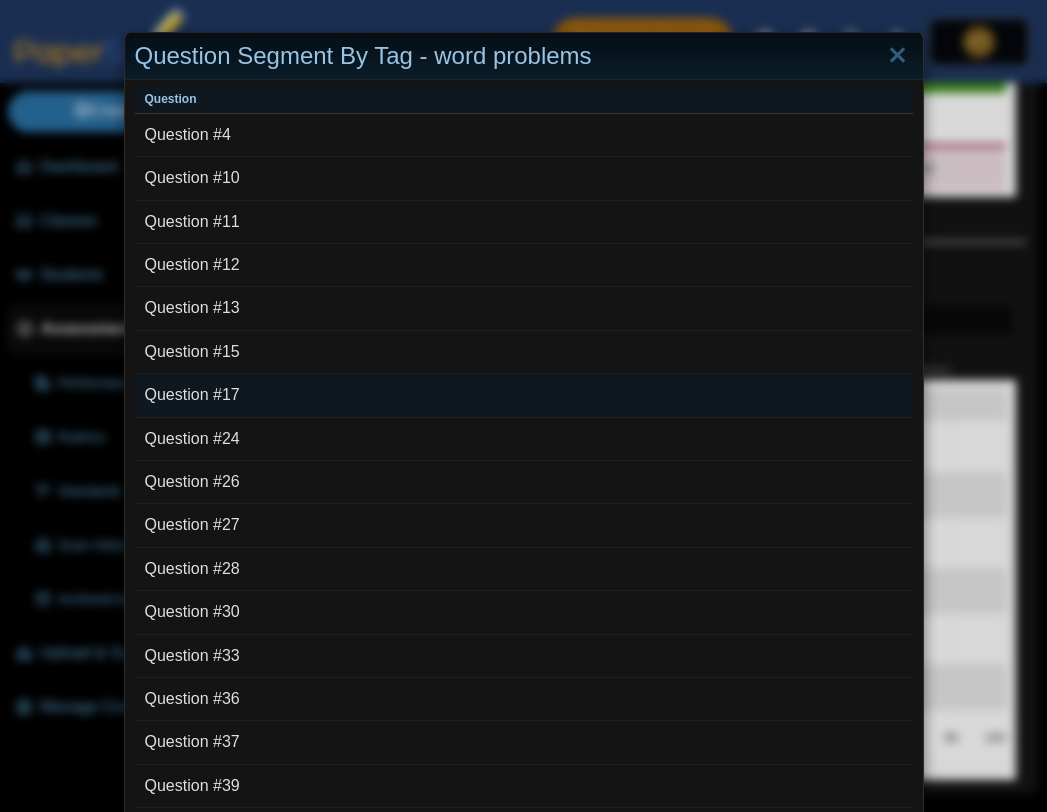 click on "Question #17" at bounding box center [524, 395] 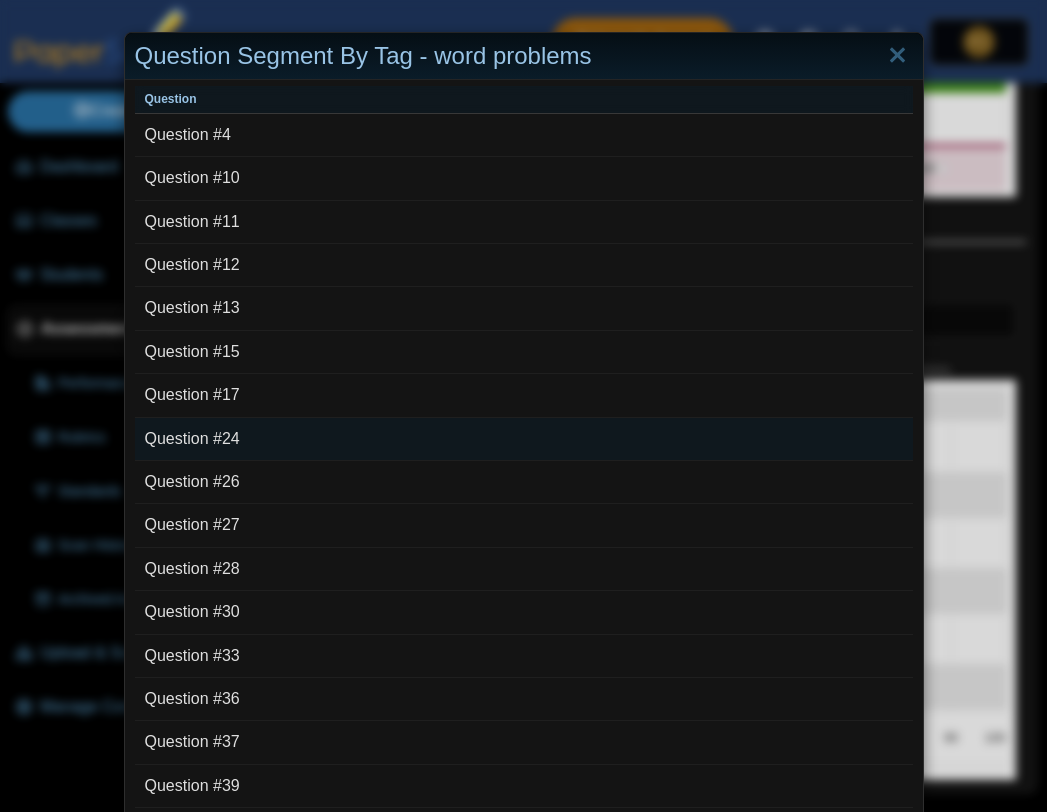 click on "Question #24" at bounding box center [524, 439] 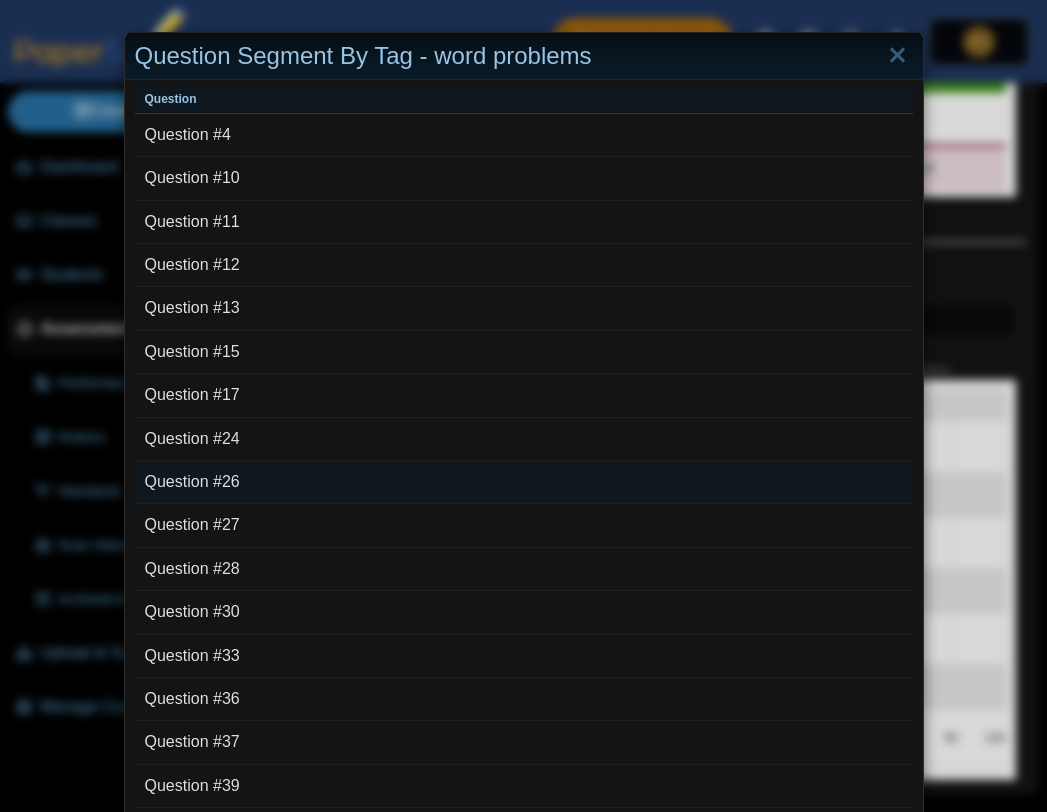 click on "Question #26" at bounding box center [524, 482] 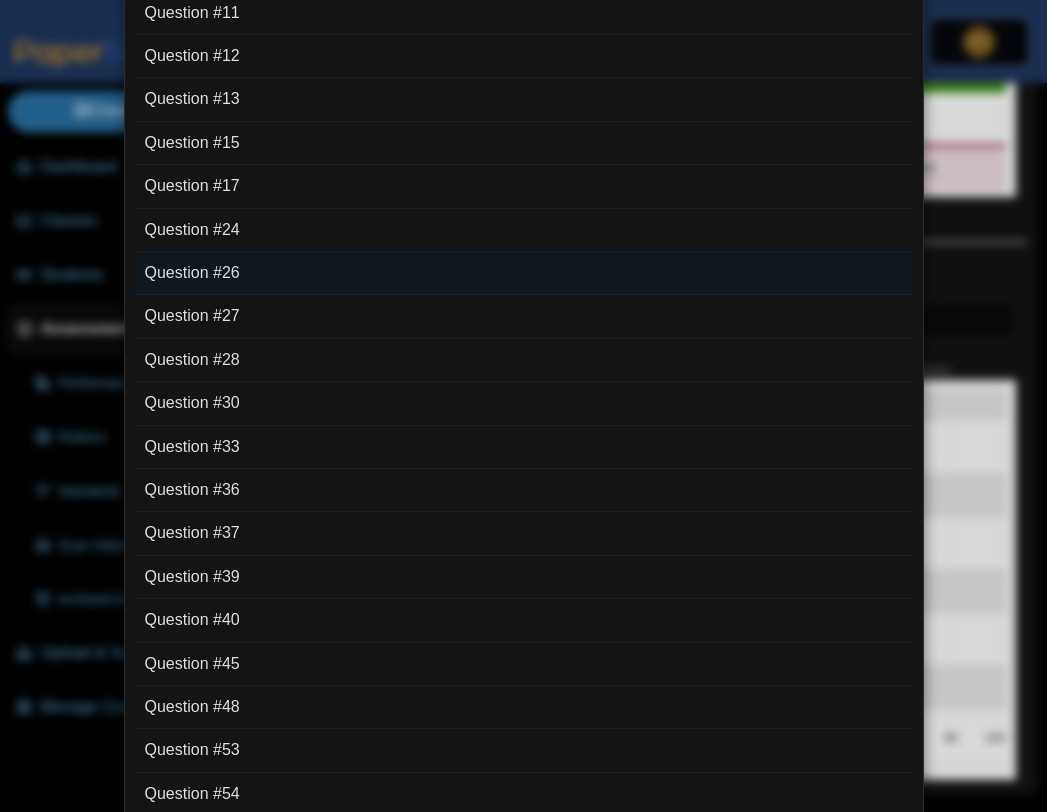 scroll, scrollTop: 272, scrollLeft: 0, axis: vertical 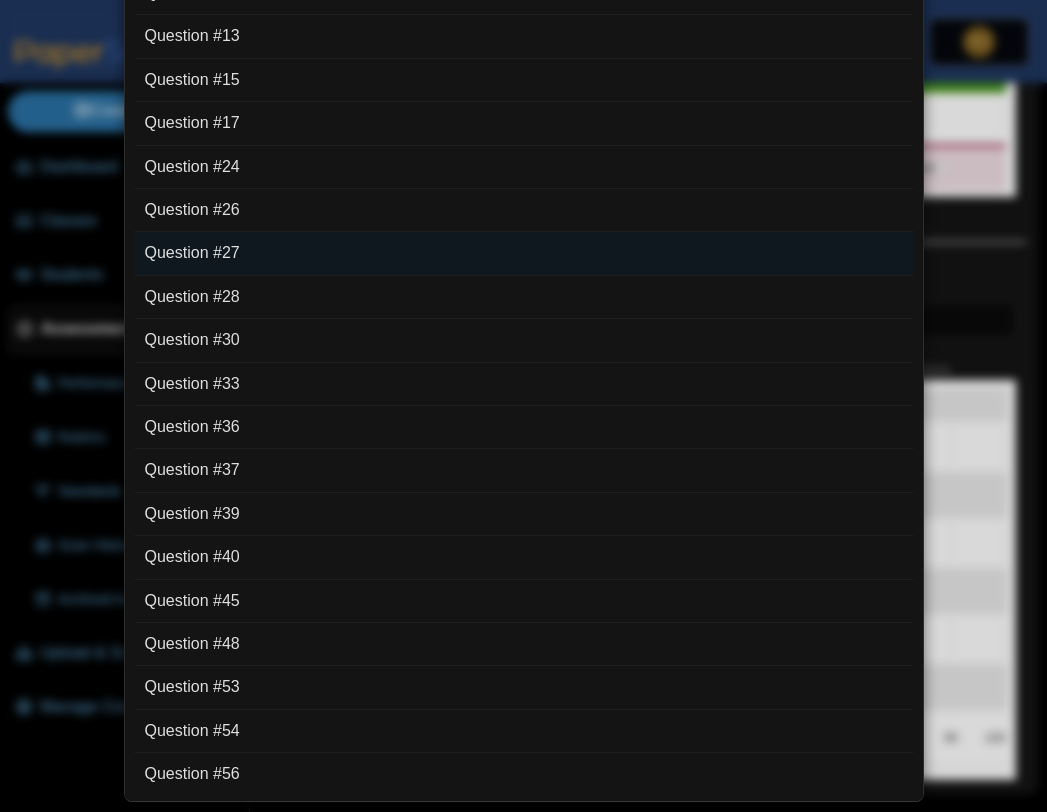 click on "Question #27" at bounding box center [524, 253] 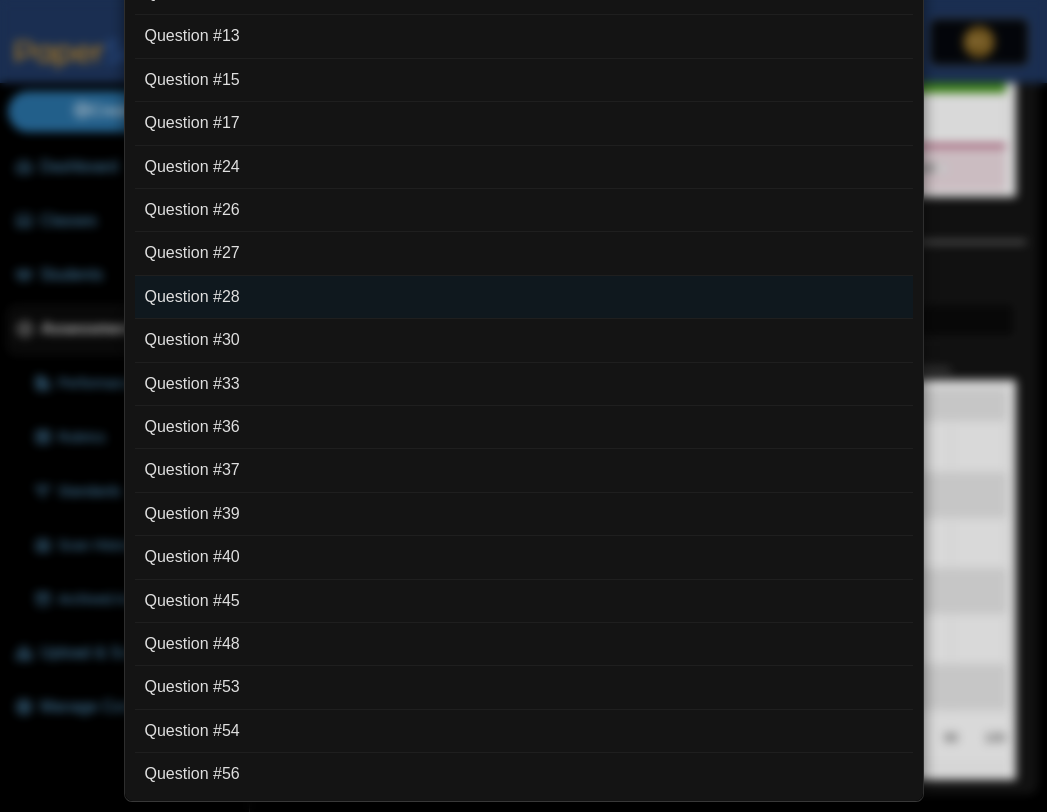 click on "Question #28" at bounding box center [524, 297] 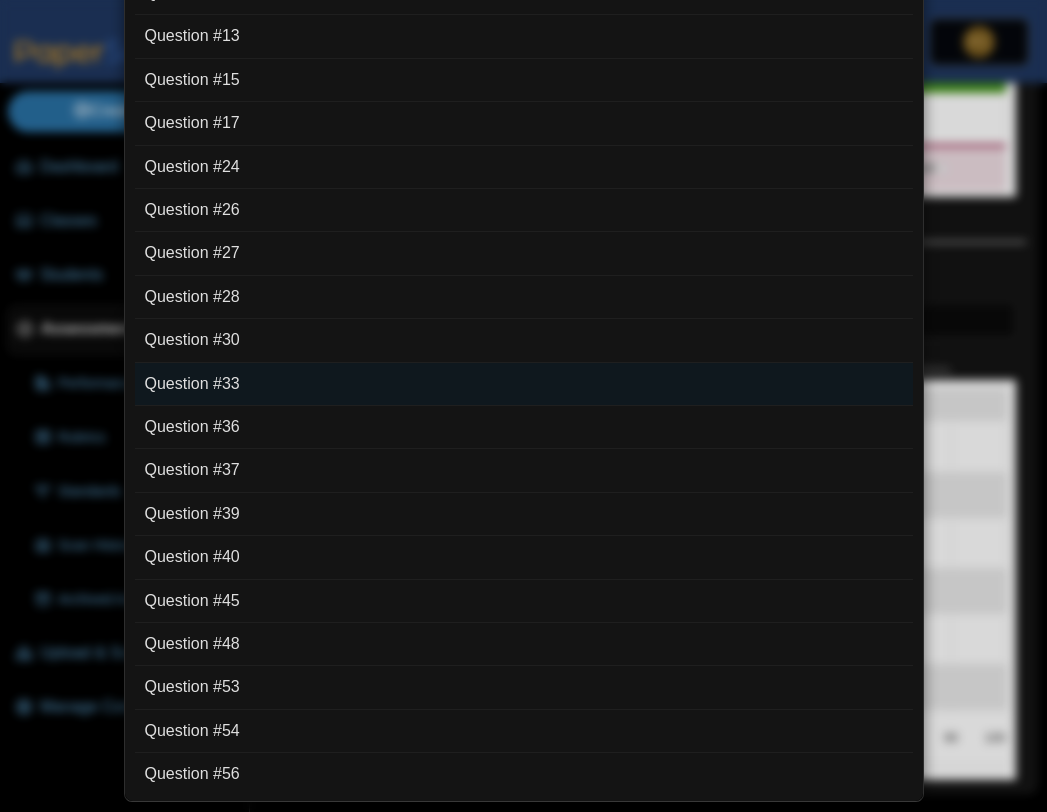 click on "Question #33" at bounding box center [524, 384] 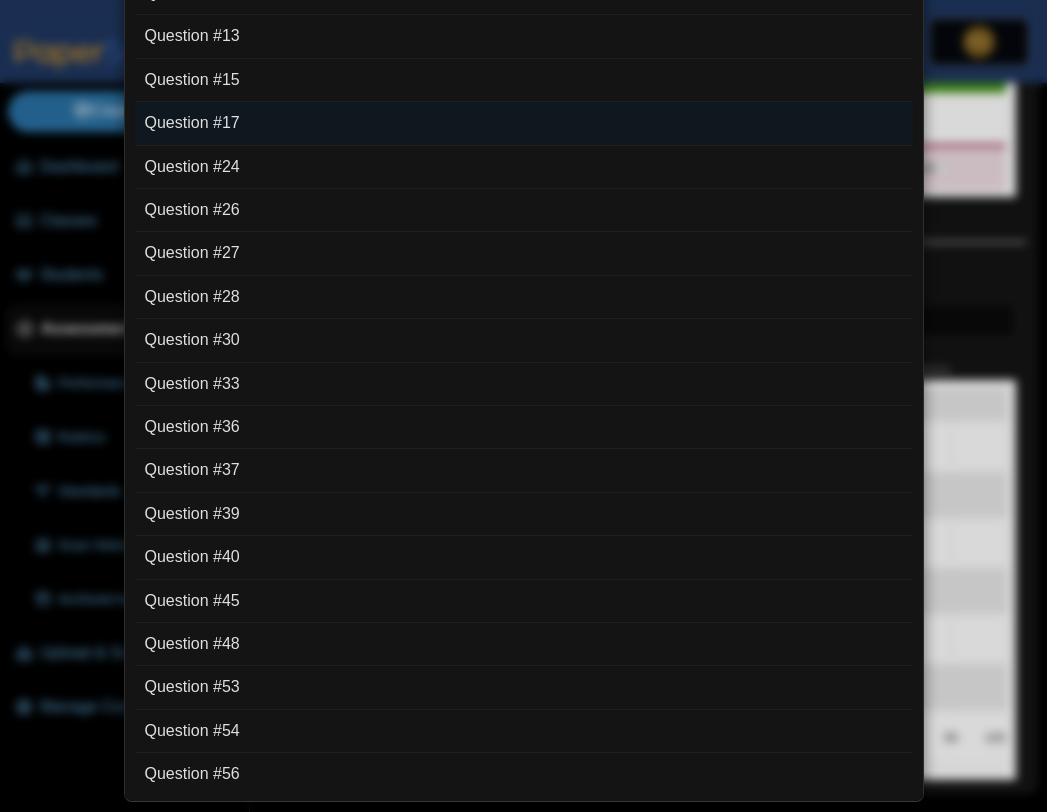 scroll, scrollTop: 0, scrollLeft: 0, axis: both 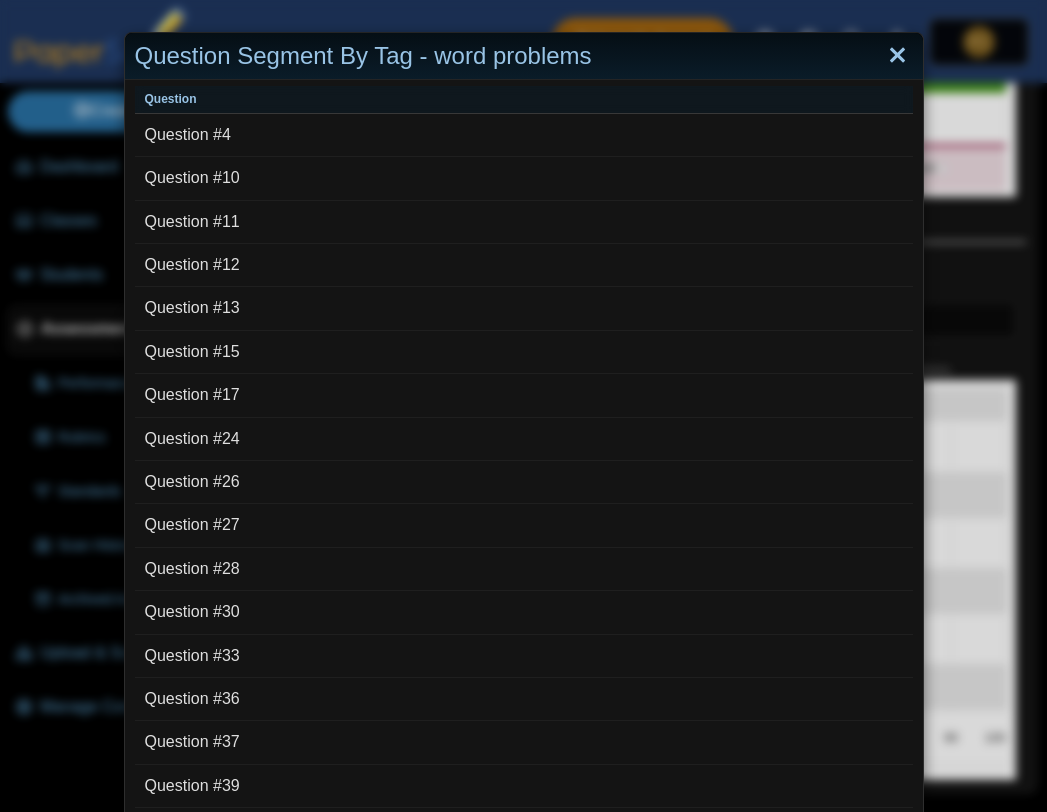 click at bounding box center (897, 56) 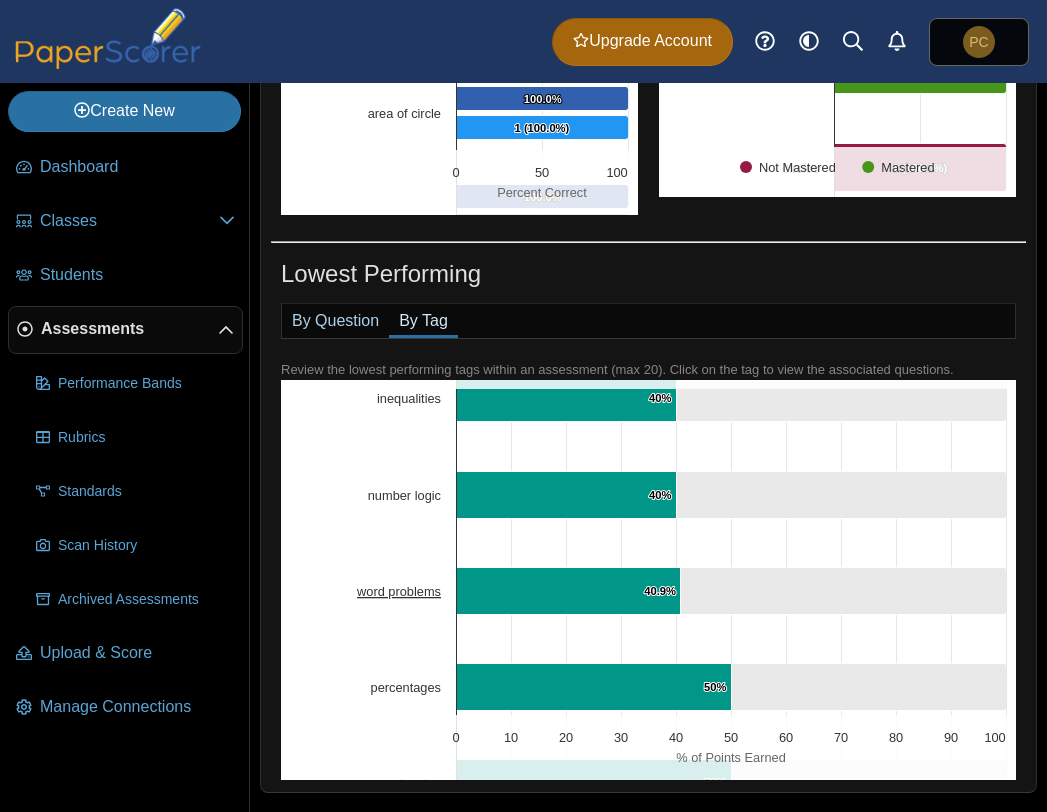 click on "word problems" 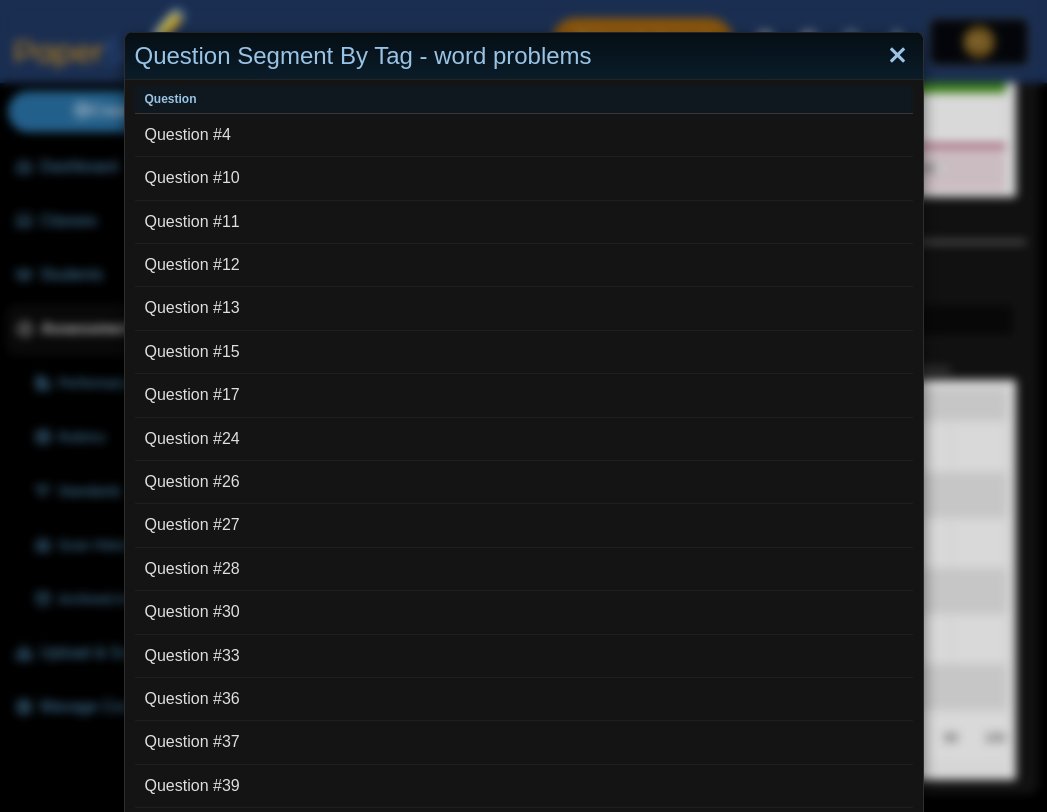 click at bounding box center [897, 56] 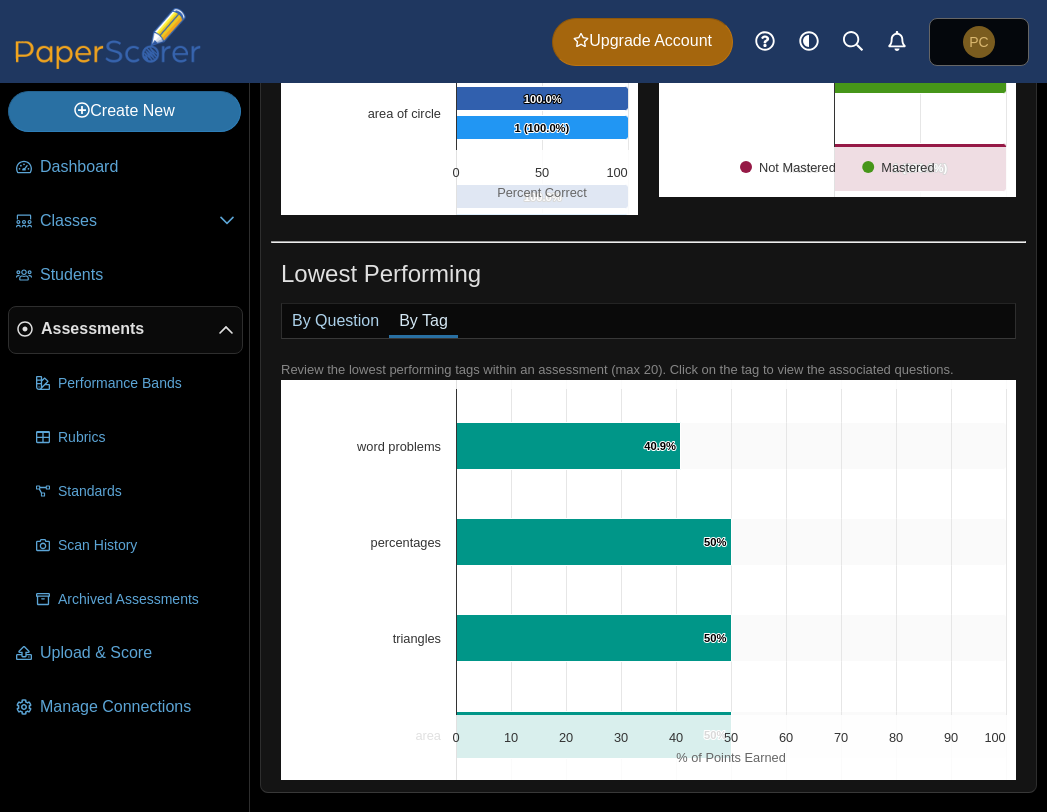 scroll, scrollTop: 864, scrollLeft: 0, axis: vertical 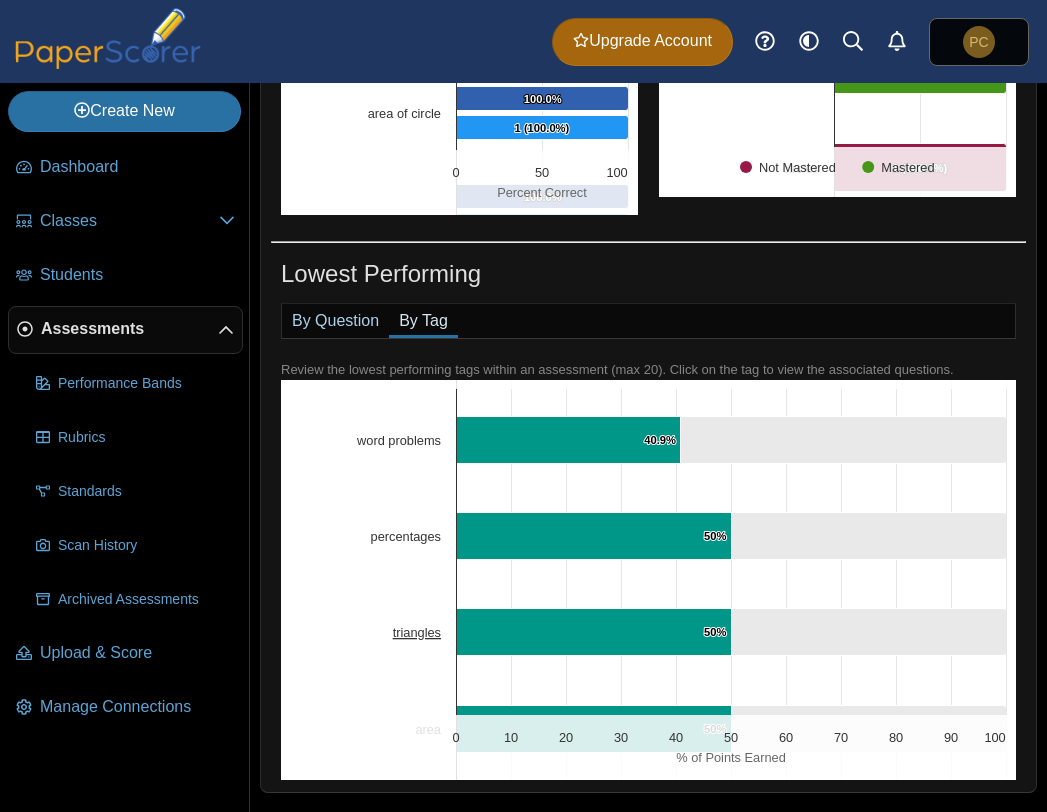 click on "triangles" 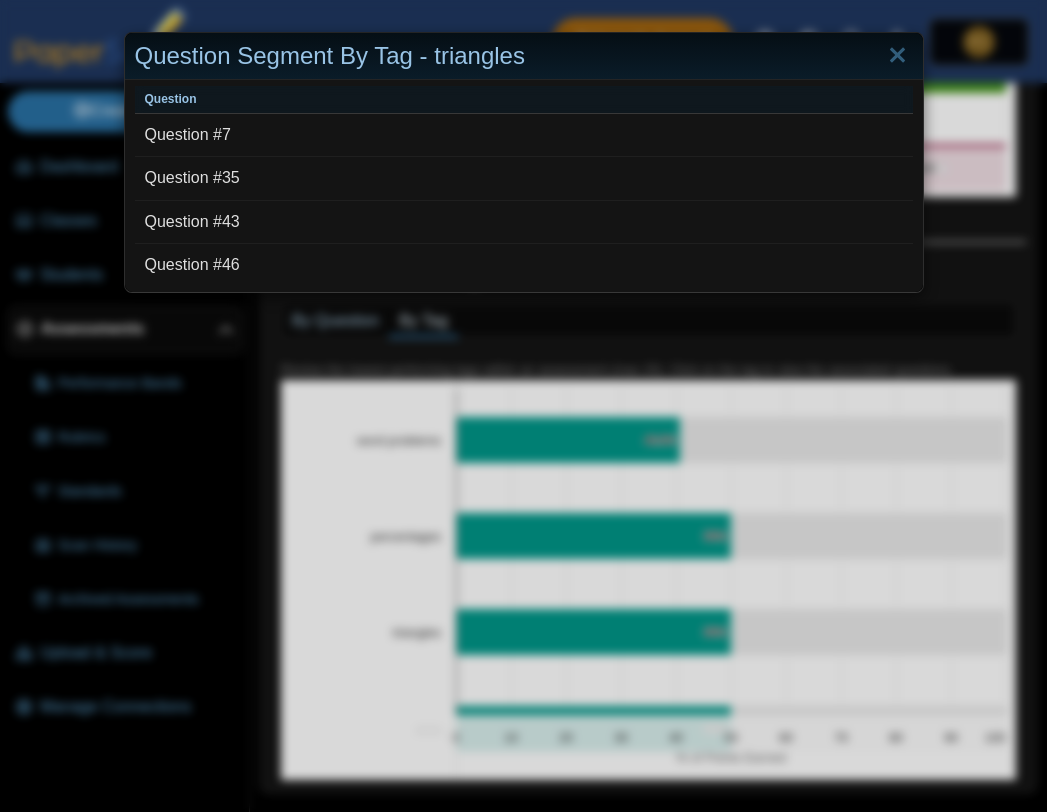 click on "Question Segment By Tag - triangles
Question
Question #7
Question #35
Question #43
Question #46" at bounding box center (523, 406) 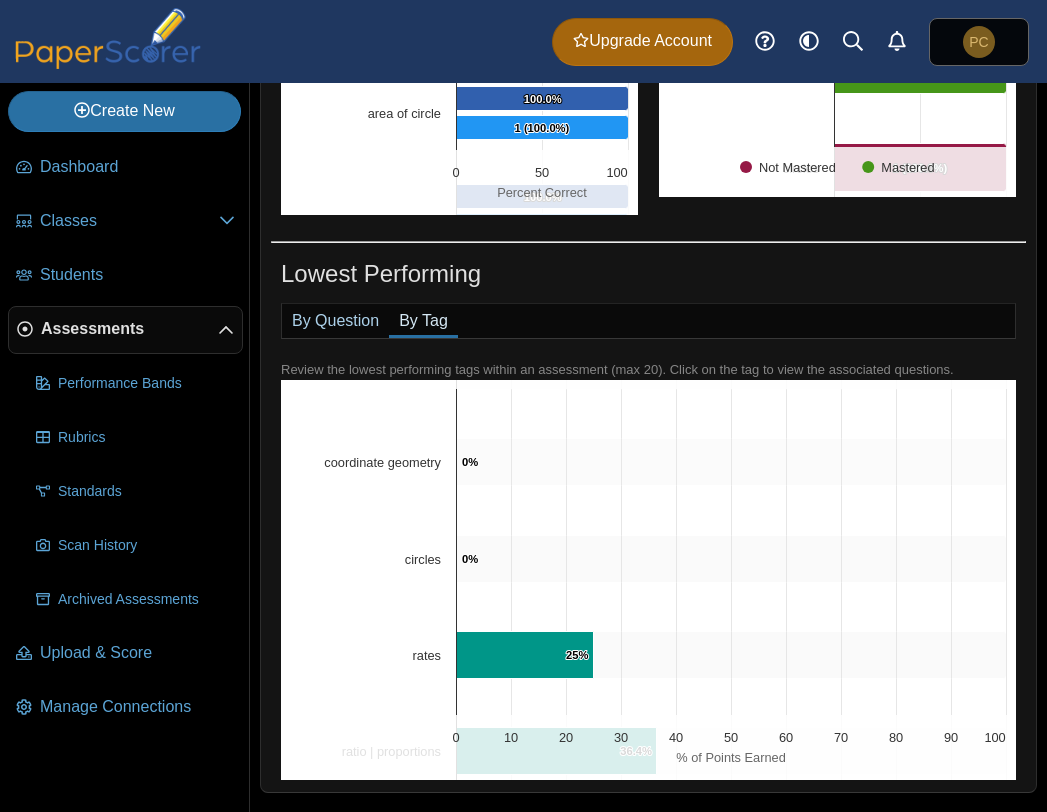 scroll, scrollTop: 272, scrollLeft: 0, axis: vertical 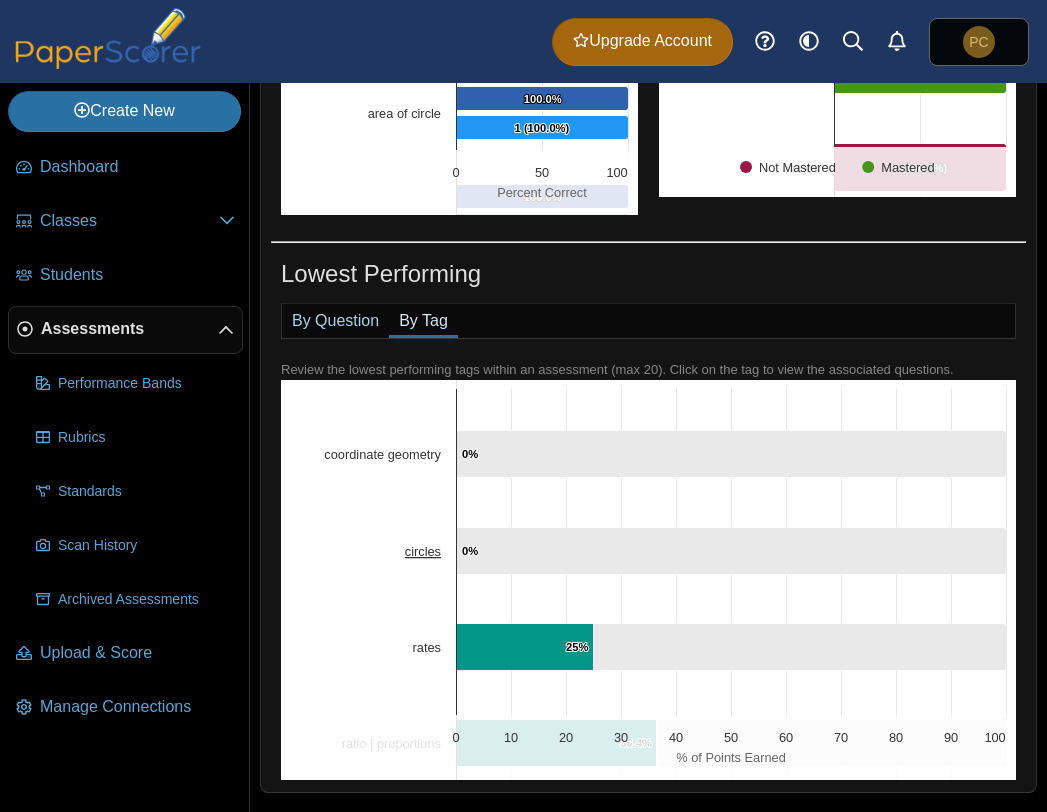 click on "circles" 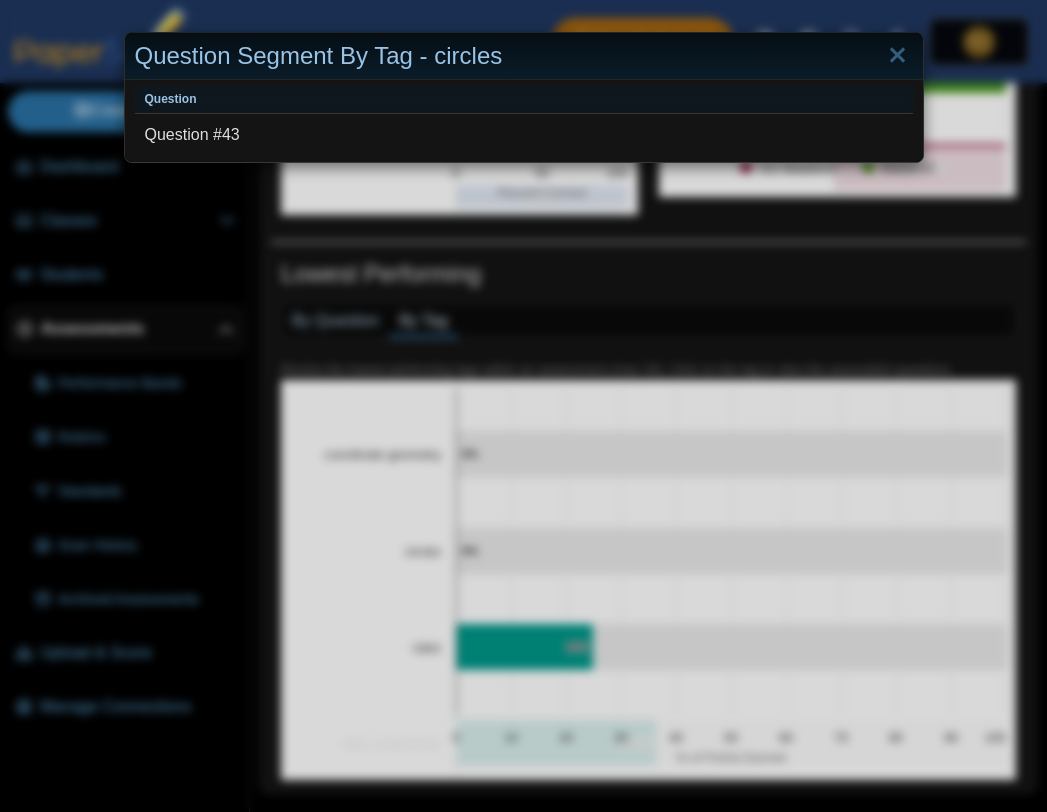 click on "Question Segment By Tag - circles
Question
Question #43" at bounding box center (523, 406) 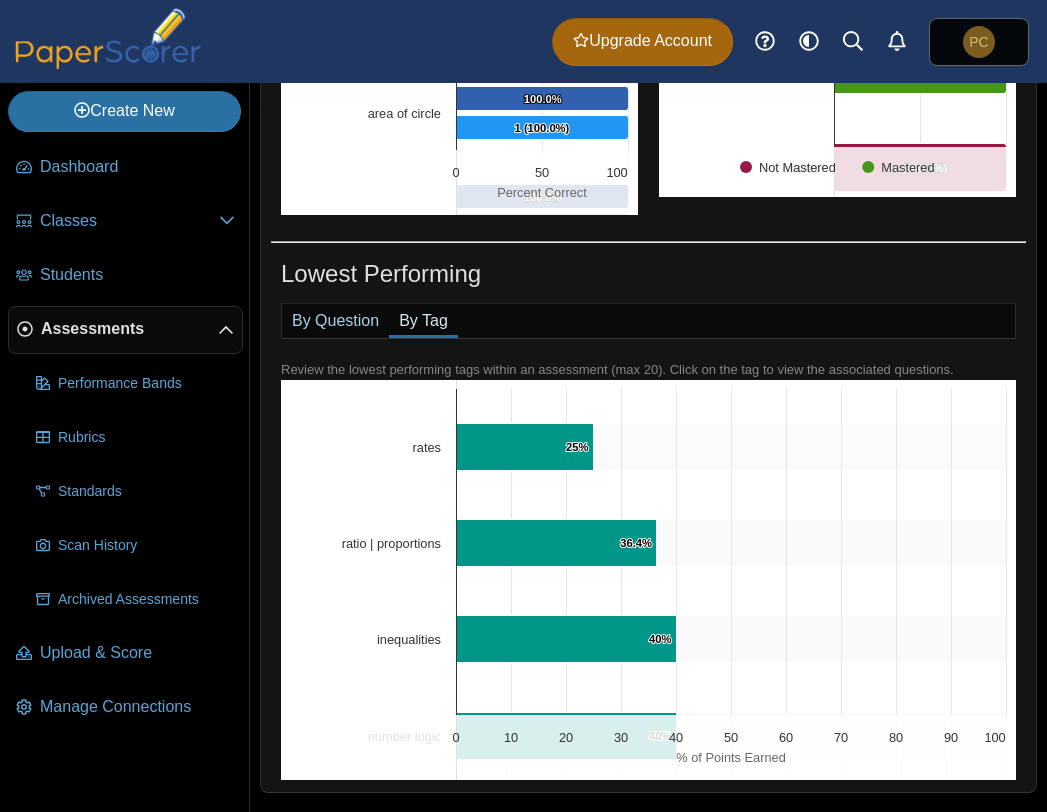 scroll, scrollTop: 483, scrollLeft: 0, axis: vertical 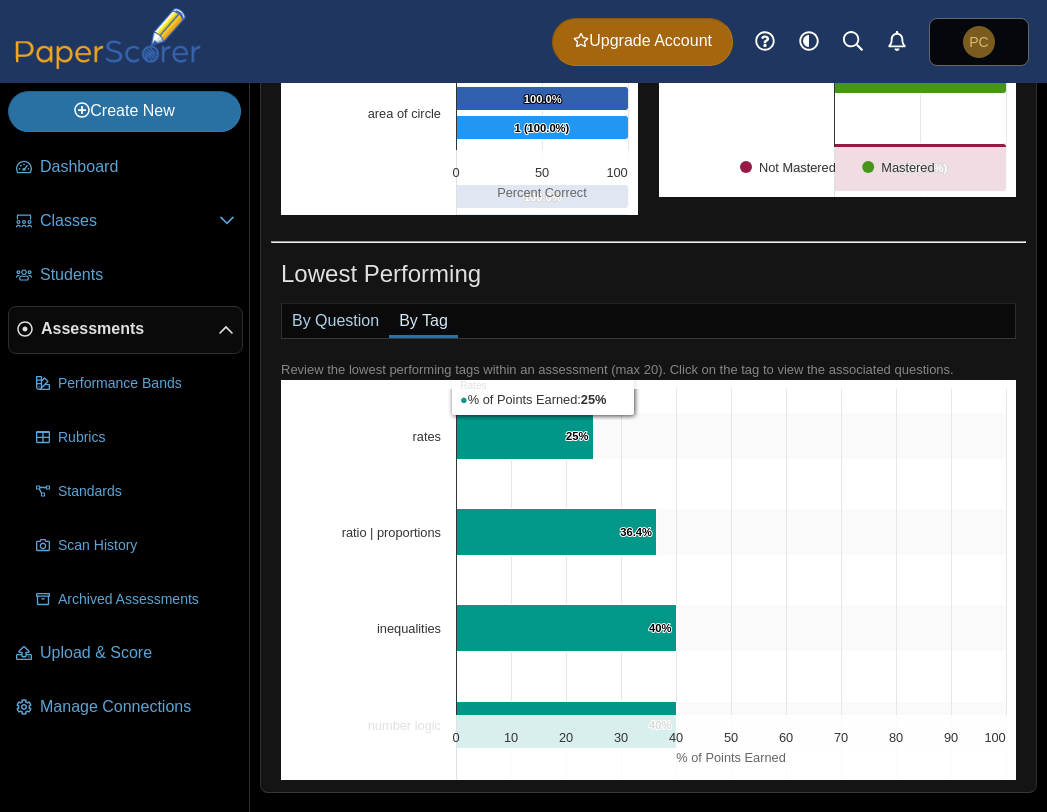 click on "By Question
By Tag
Review the lowest performing questions within an assessment (max 20).
Chart Bar chart with 2 data series. View as data table, Chart The chart has 1 X axis displaying categories.  0 10" at bounding box center [648, 541] 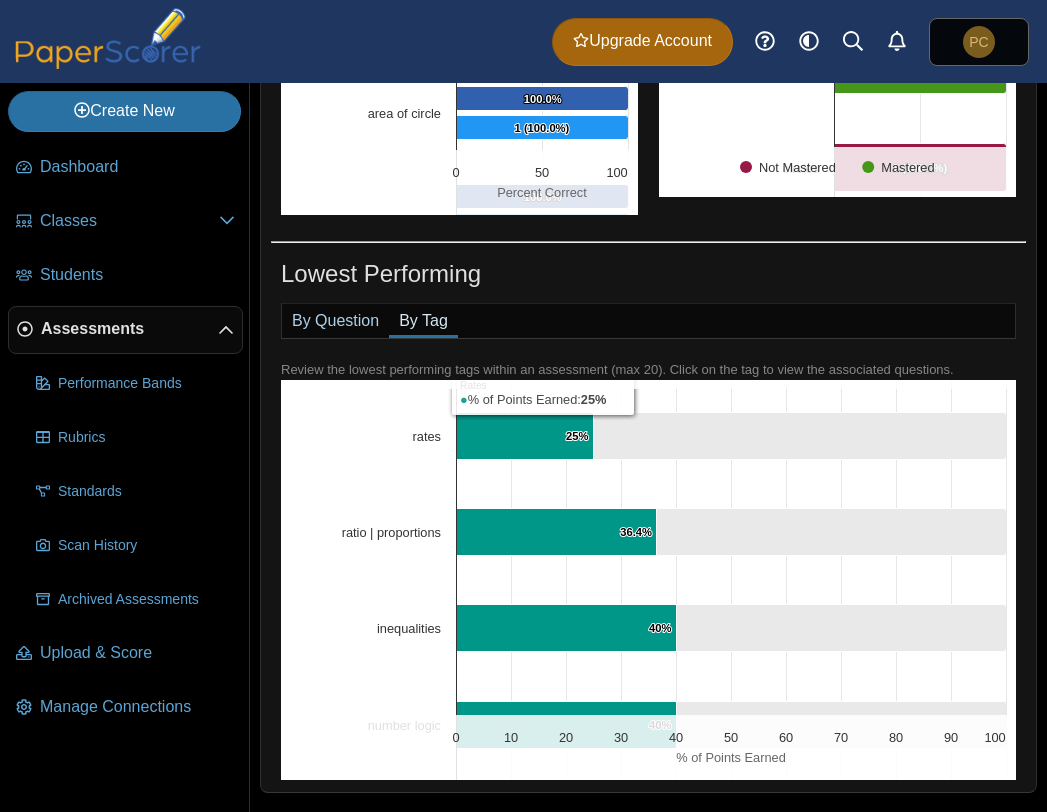 click on "By Question
By Tag
Review the lowest performing questions within an assessment (max 20).
Chart Bar chart with 2 data series. View as data table, Chart The chart has 1 X axis displaying categories.  0 10" at bounding box center [648, 541] 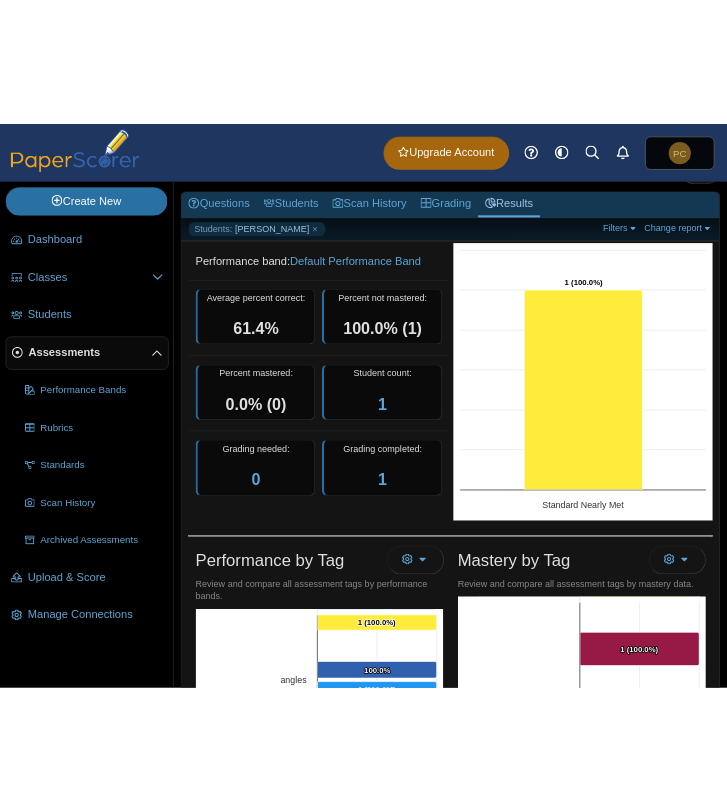 scroll, scrollTop: 72, scrollLeft: 0, axis: vertical 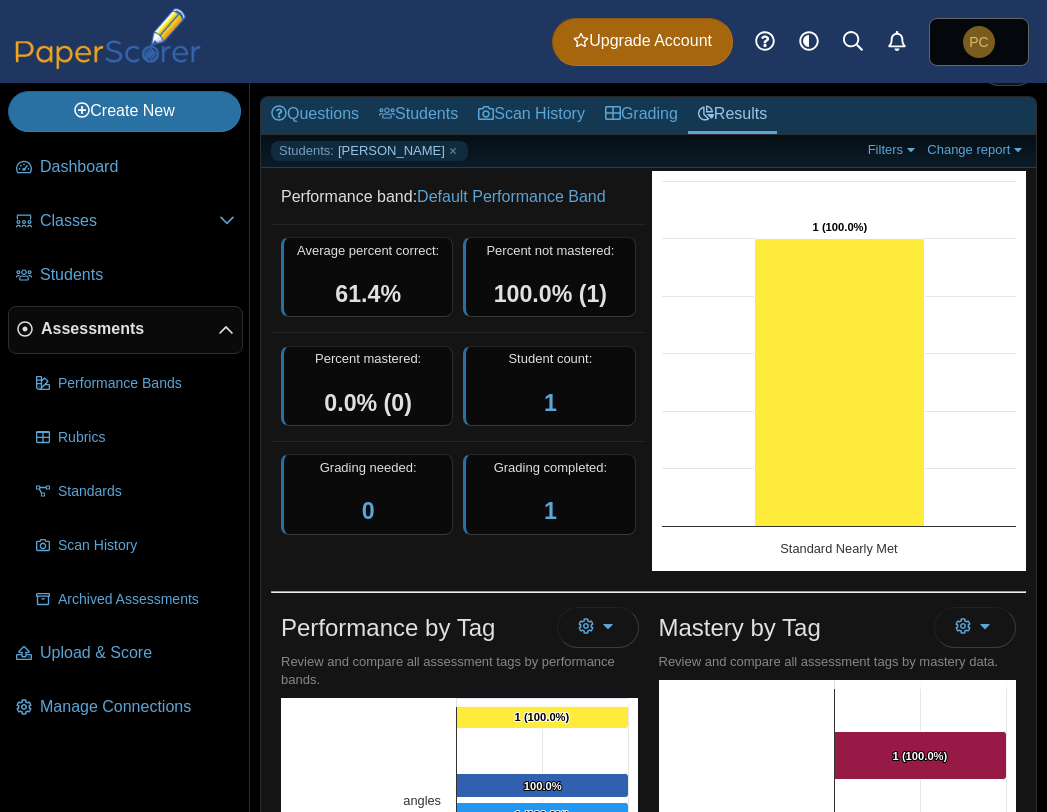 click on "61.4%" at bounding box center (368, 294) 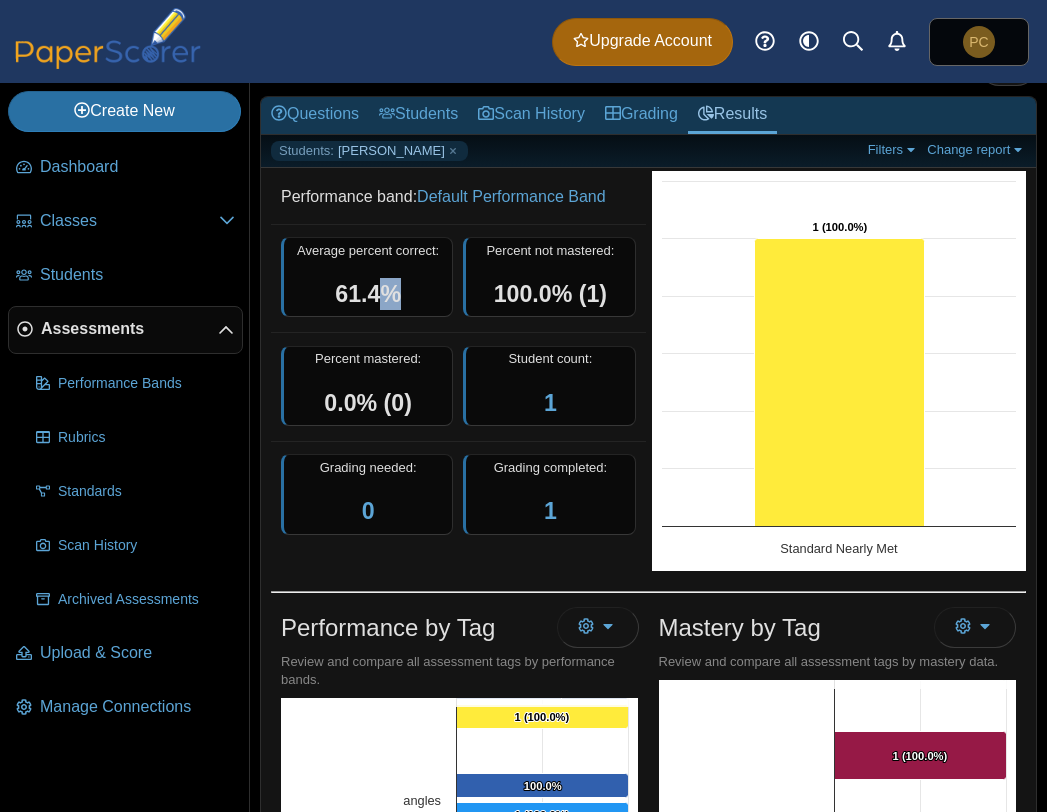 click on "61.4%" at bounding box center [368, 294] 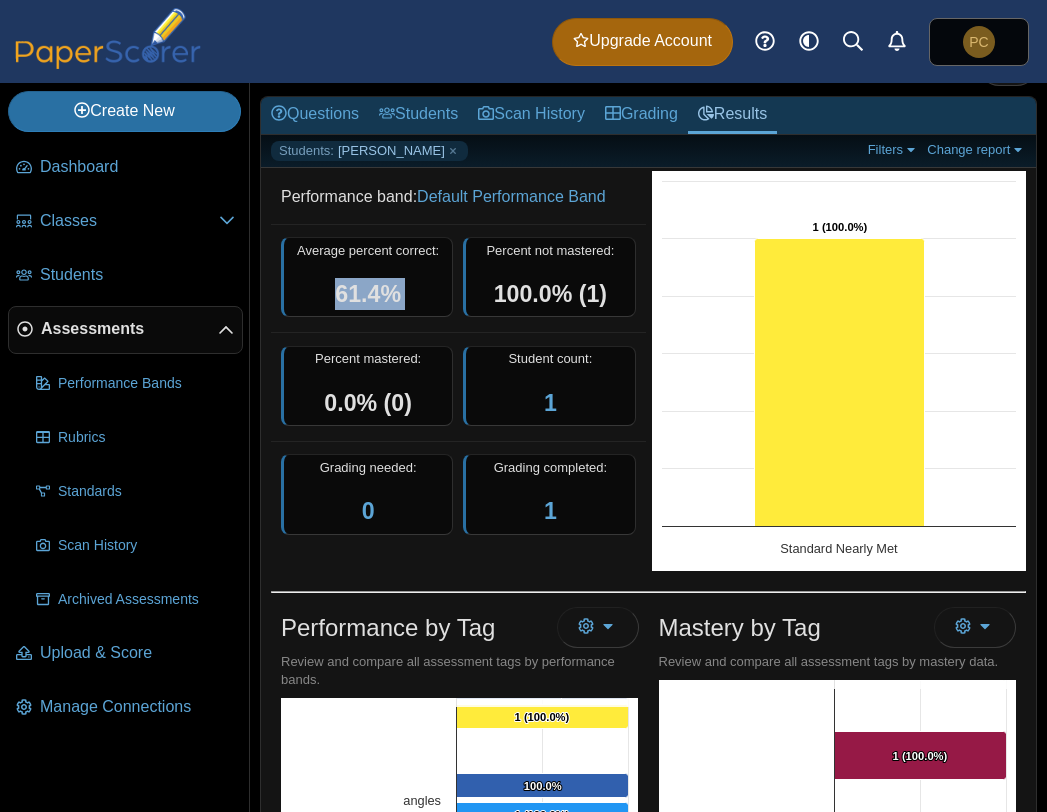 click on "61.4%" at bounding box center [368, 294] 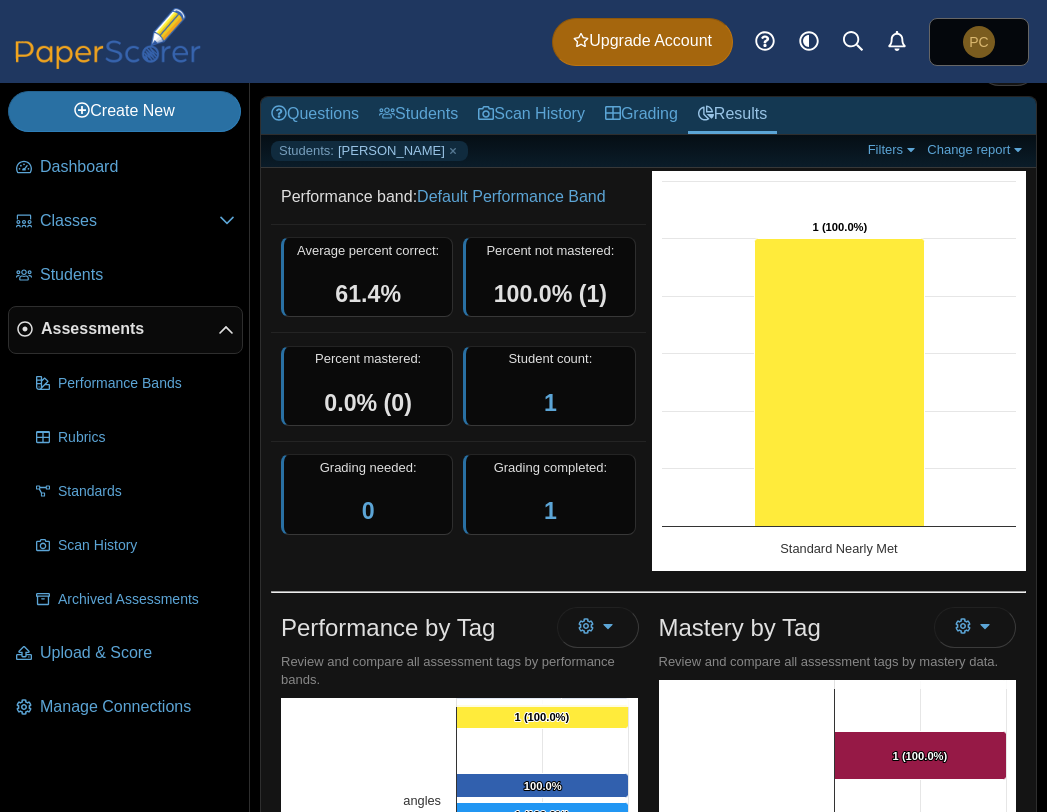 click on "61.4%" at bounding box center (368, 294) 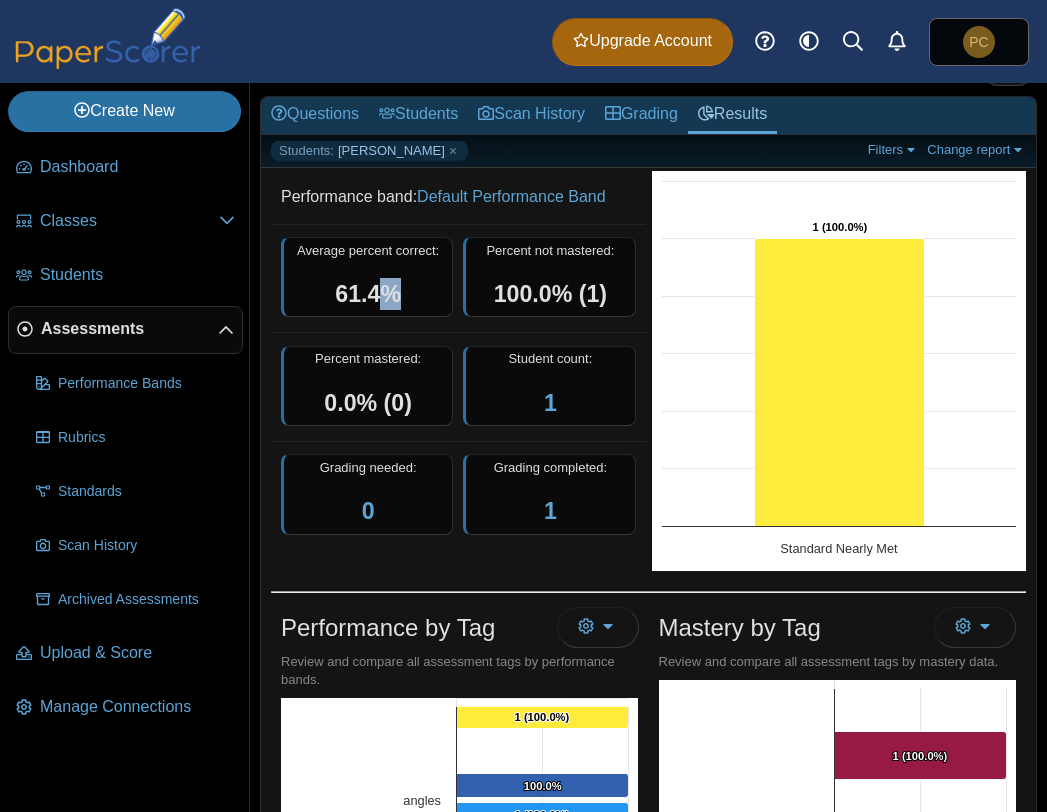 click on "61.4%" at bounding box center (368, 294) 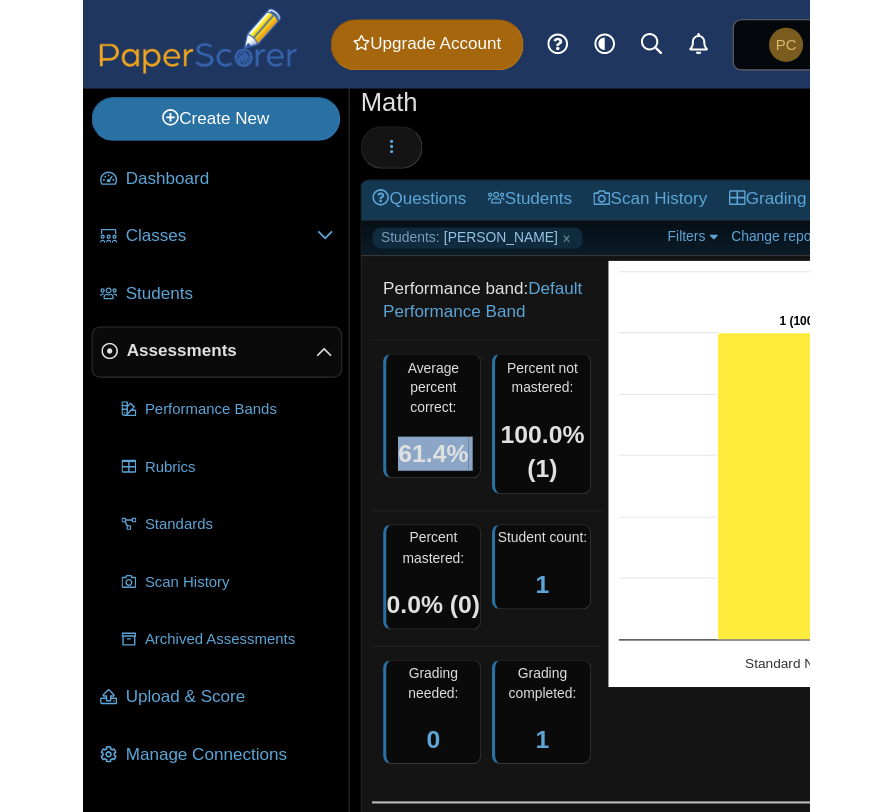 scroll, scrollTop: 144, scrollLeft: 0, axis: vertical 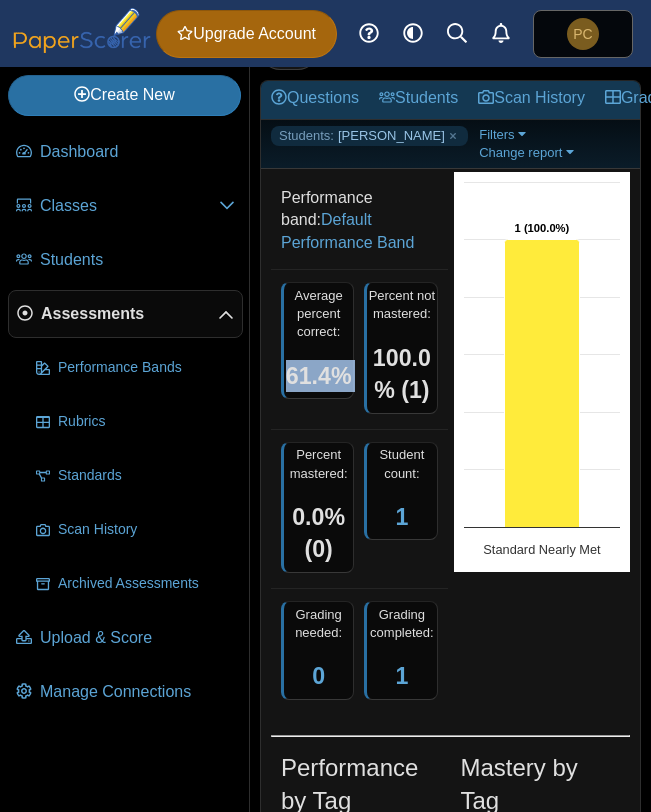 click on "Assessments
Overview report Results for SHSAT 515 Math
Loading…
1" at bounding box center (450, 295) 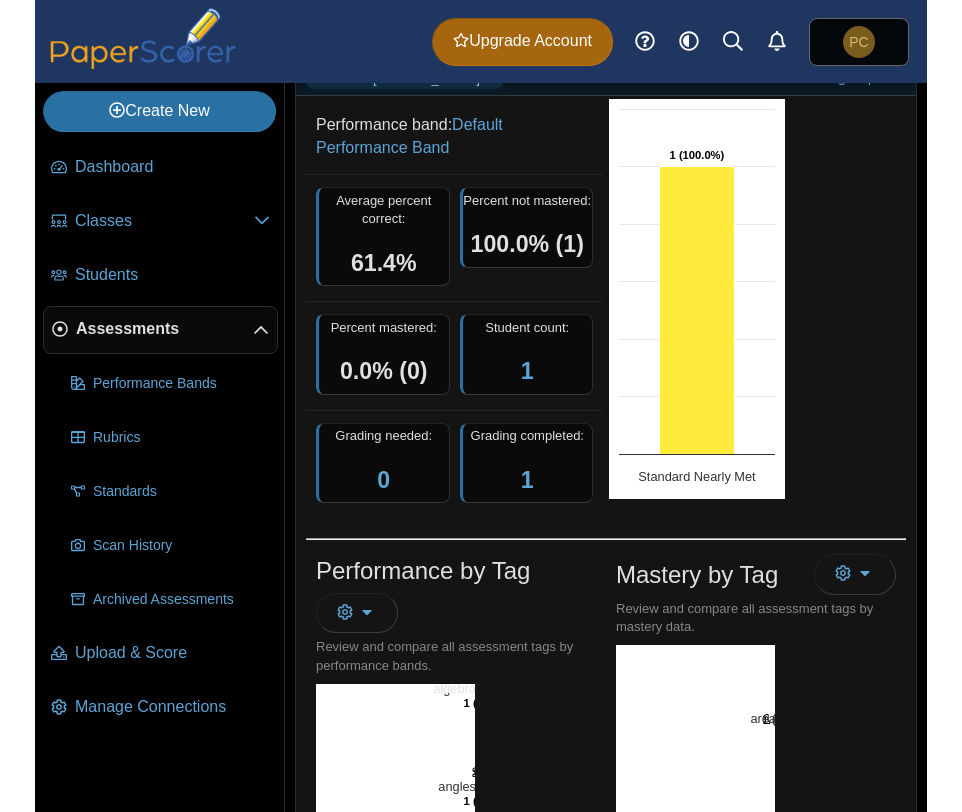 scroll, scrollTop: 72, scrollLeft: 0, axis: vertical 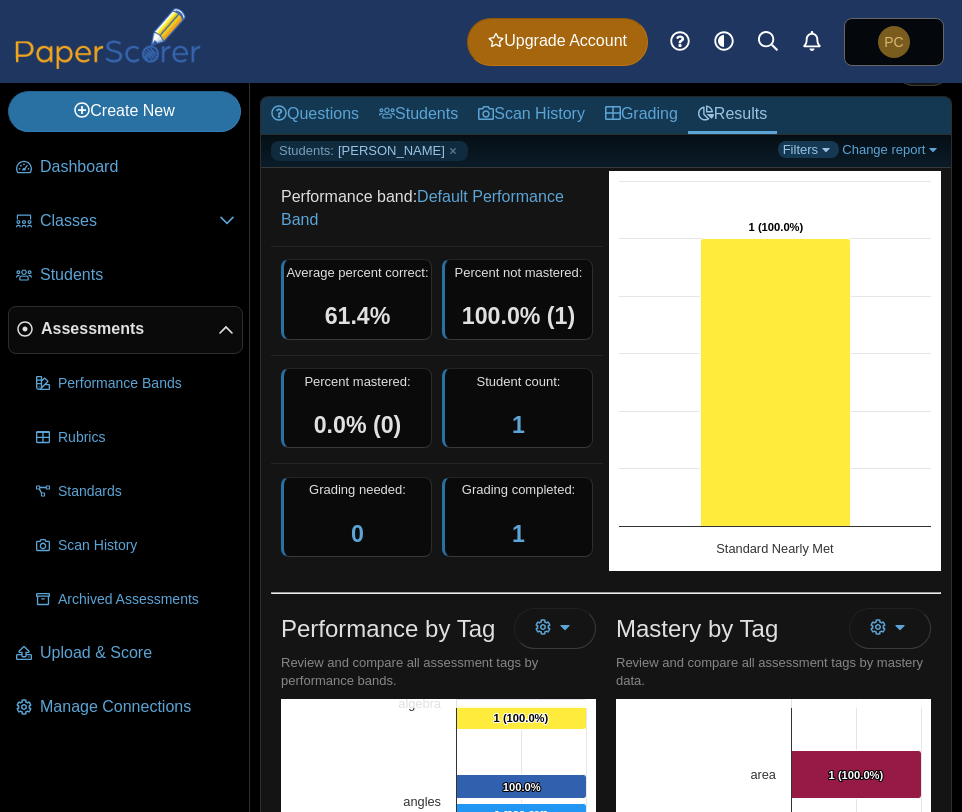 click on "Filters" at bounding box center [808, 149] 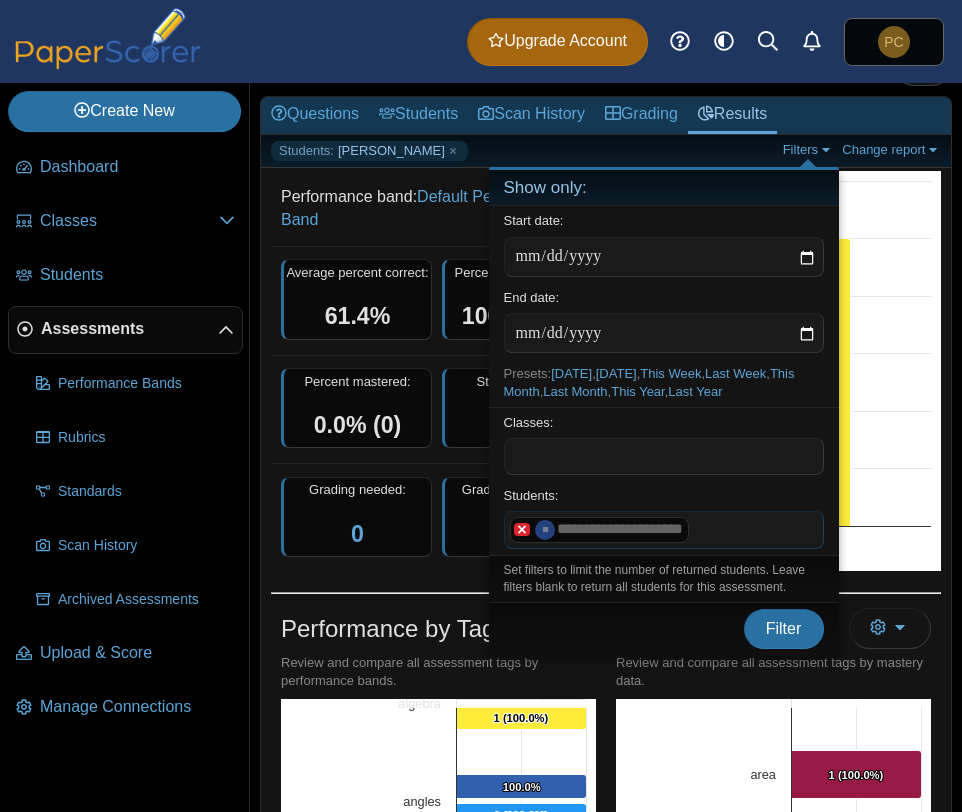 click at bounding box center [522, 529] 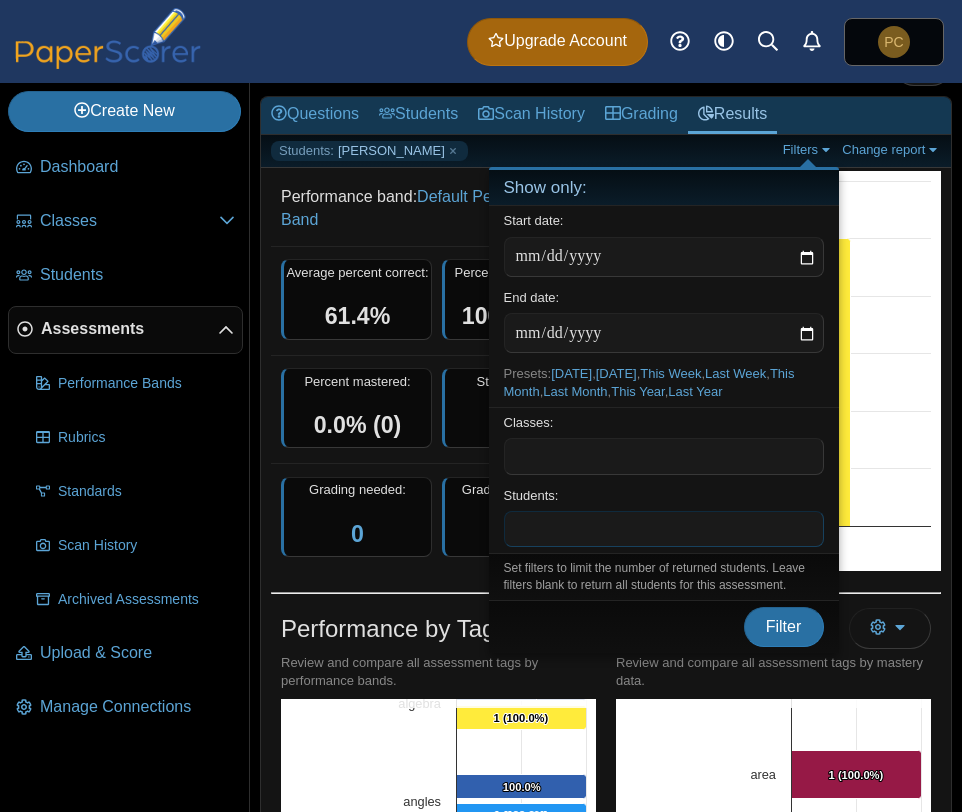click at bounding box center (664, 529) 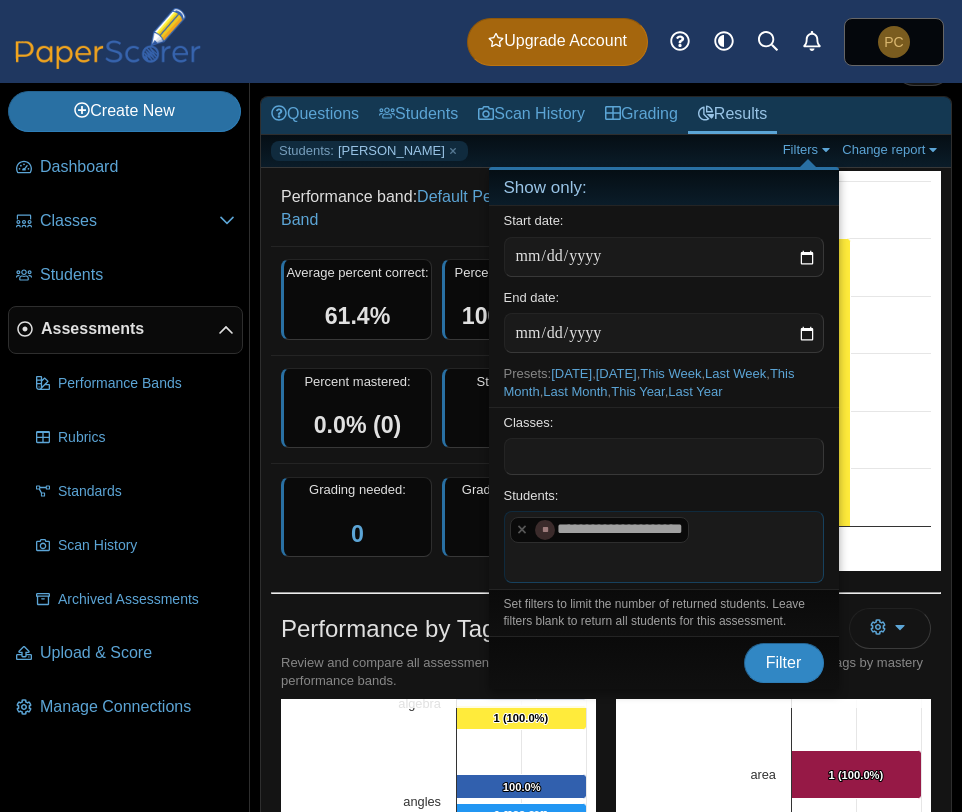 click on "Filter" at bounding box center (784, 662) 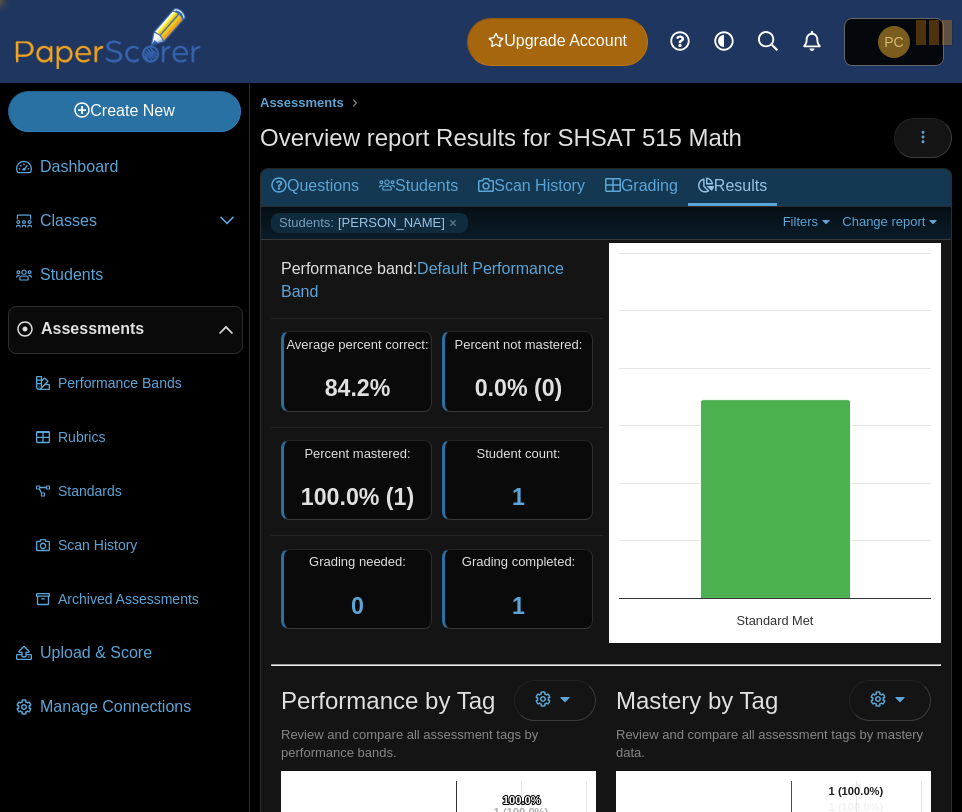 scroll, scrollTop: 0, scrollLeft: 0, axis: both 